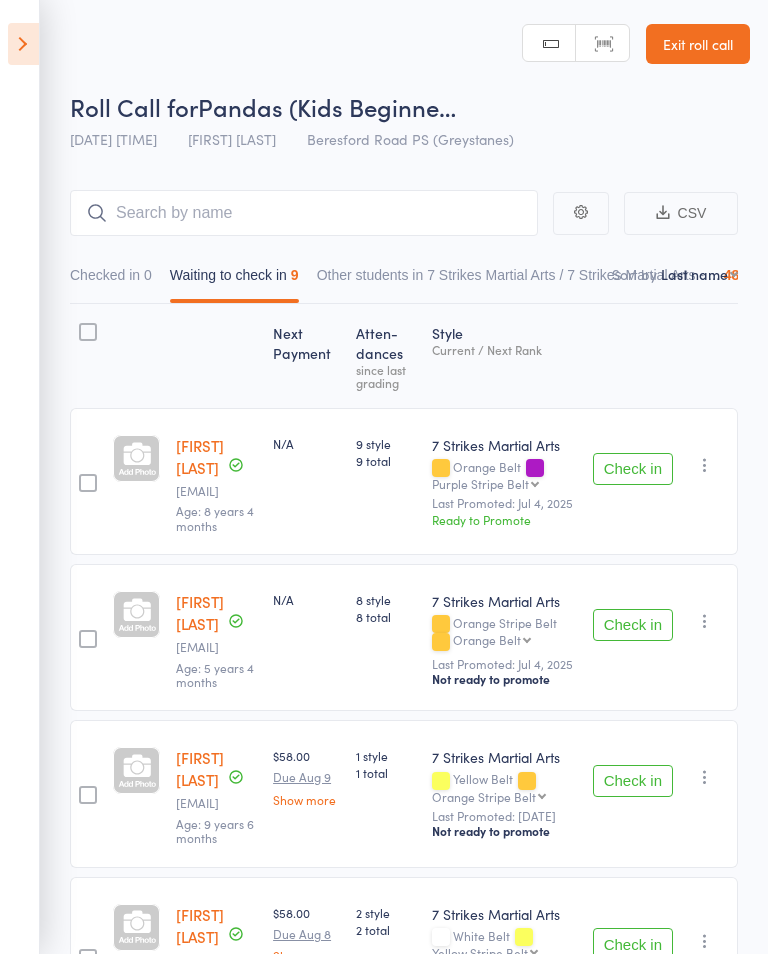scroll, scrollTop: 1364, scrollLeft: 0, axis: vertical 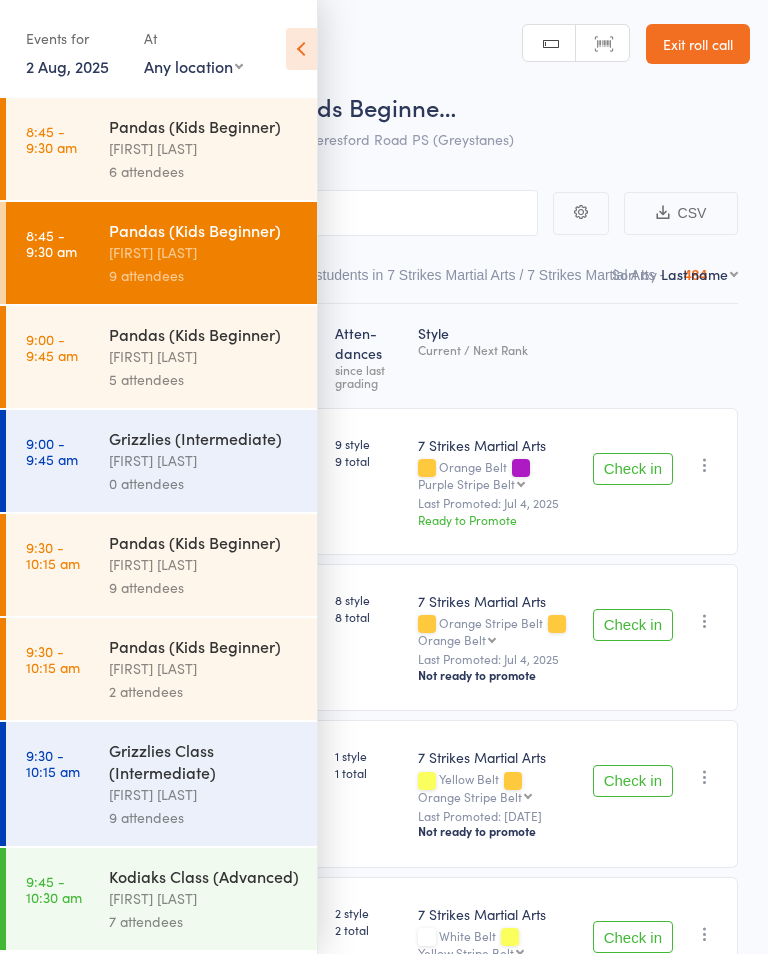 click at bounding box center (301, 49) 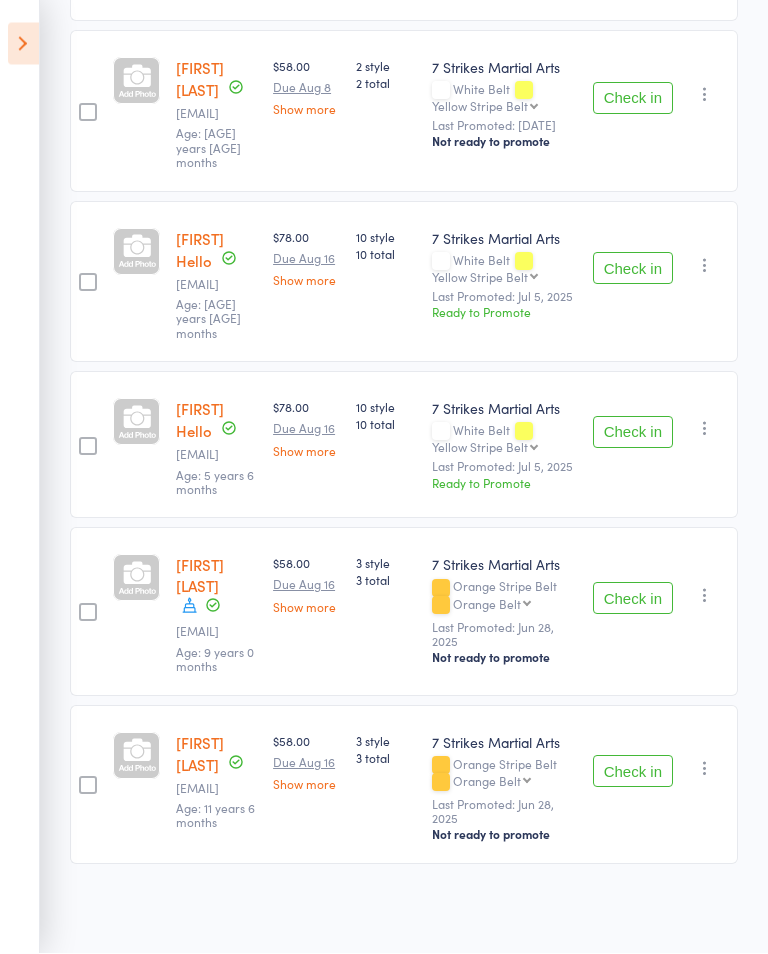 scroll, scrollTop: 1105, scrollLeft: 0, axis: vertical 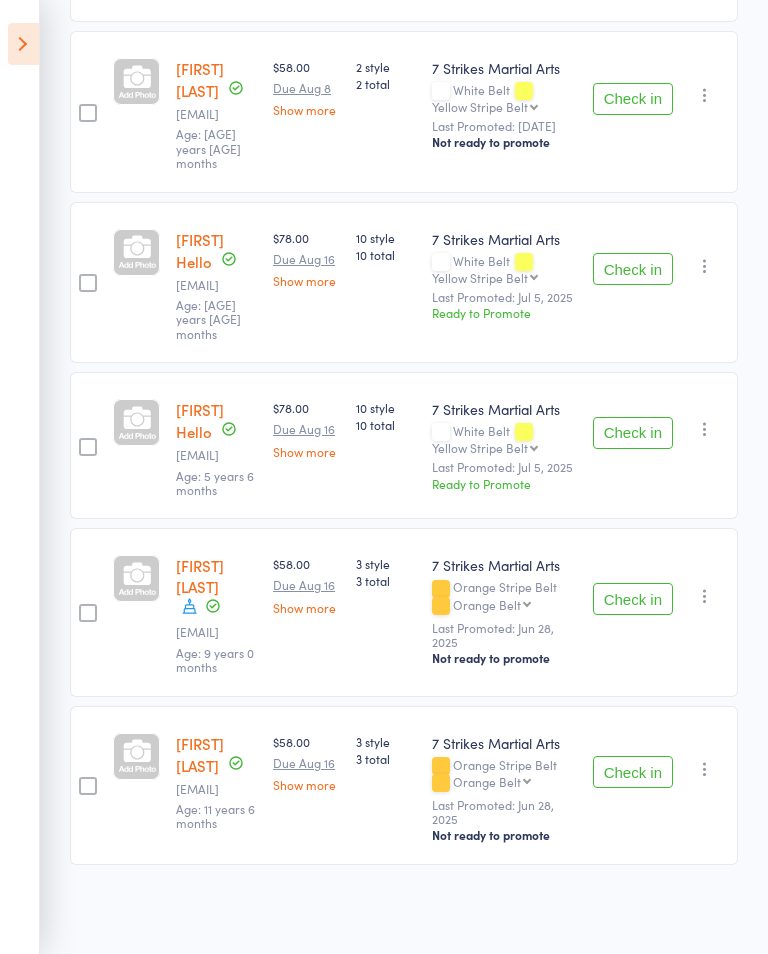 click on "Check in" at bounding box center (633, 269) 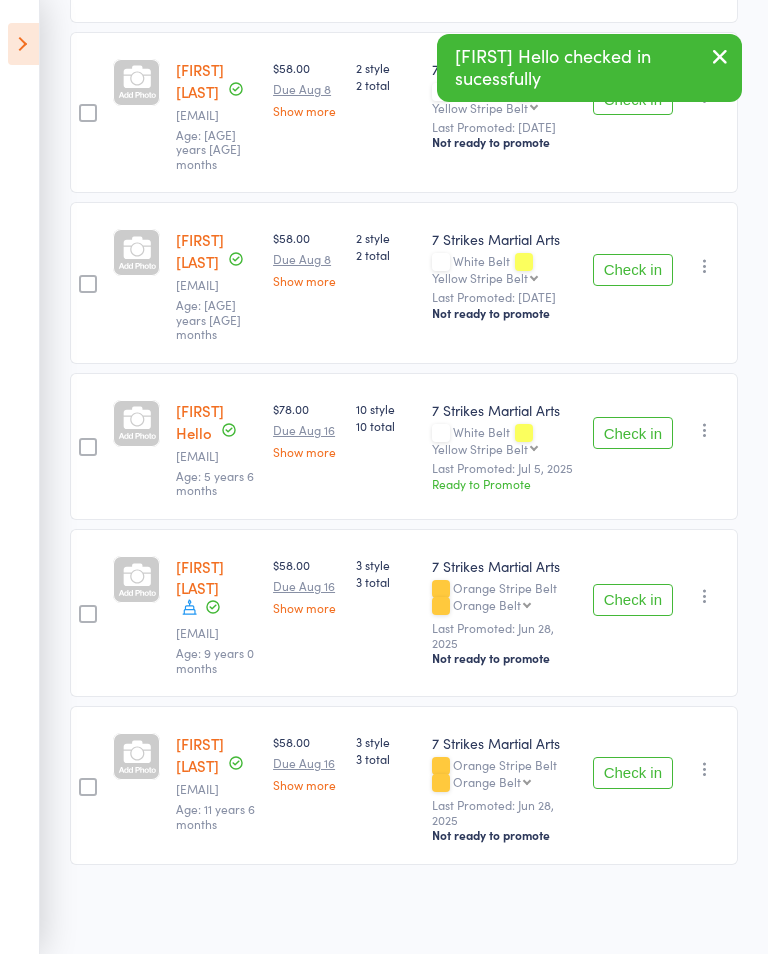 click on "Check in" at bounding box center (633, 433) 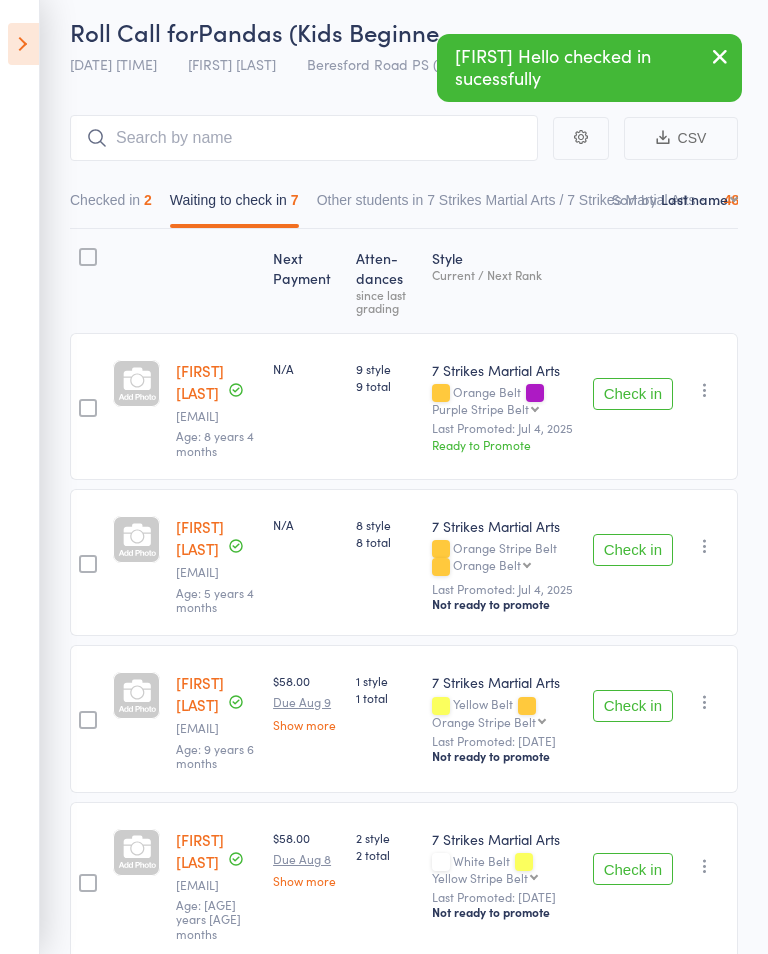 scroll, scrollTop: 0, scrollLeft: 0, axis: both 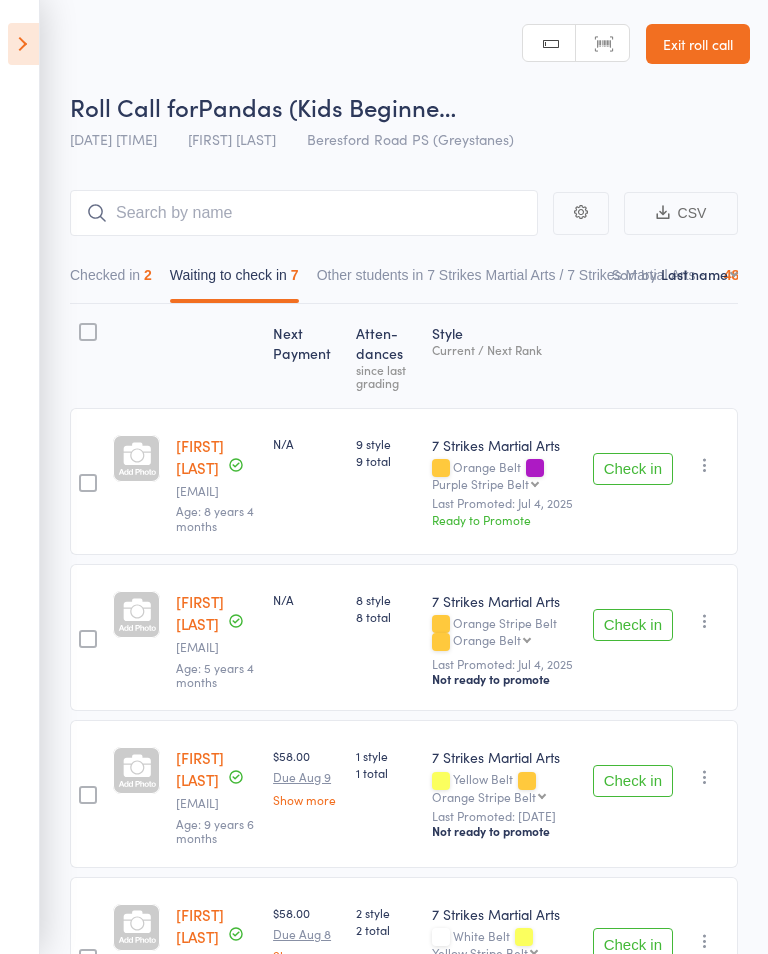 click at bounding box center [23, 44] 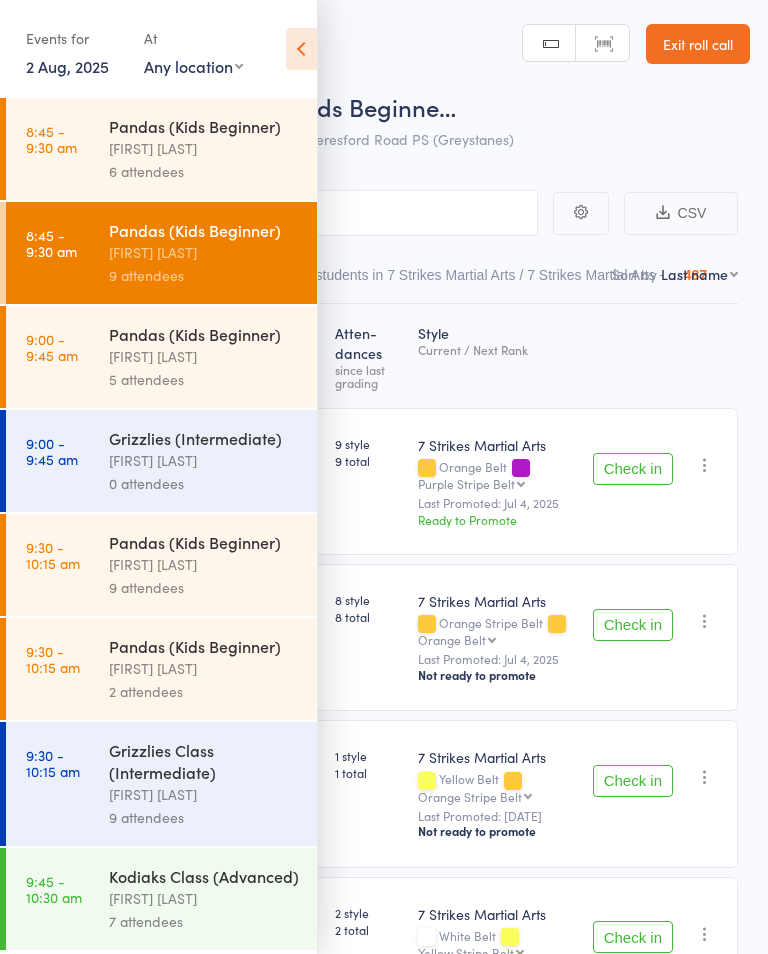 click at bounding box center (301, 49) 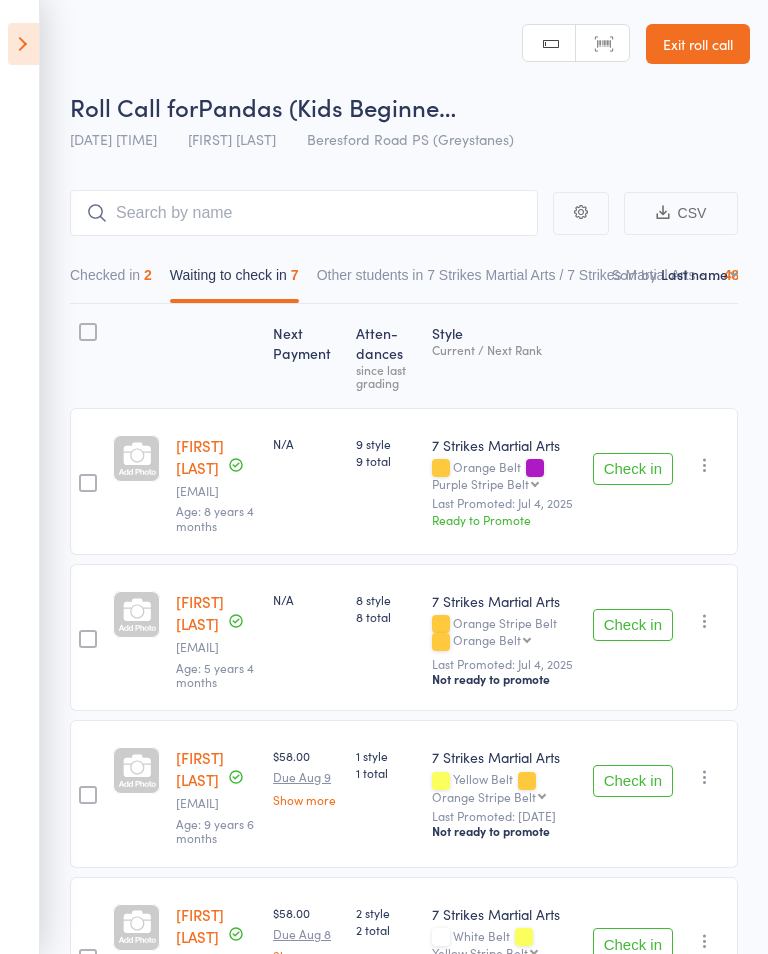click on "Checked in  2" at bounding box center [111, 280] 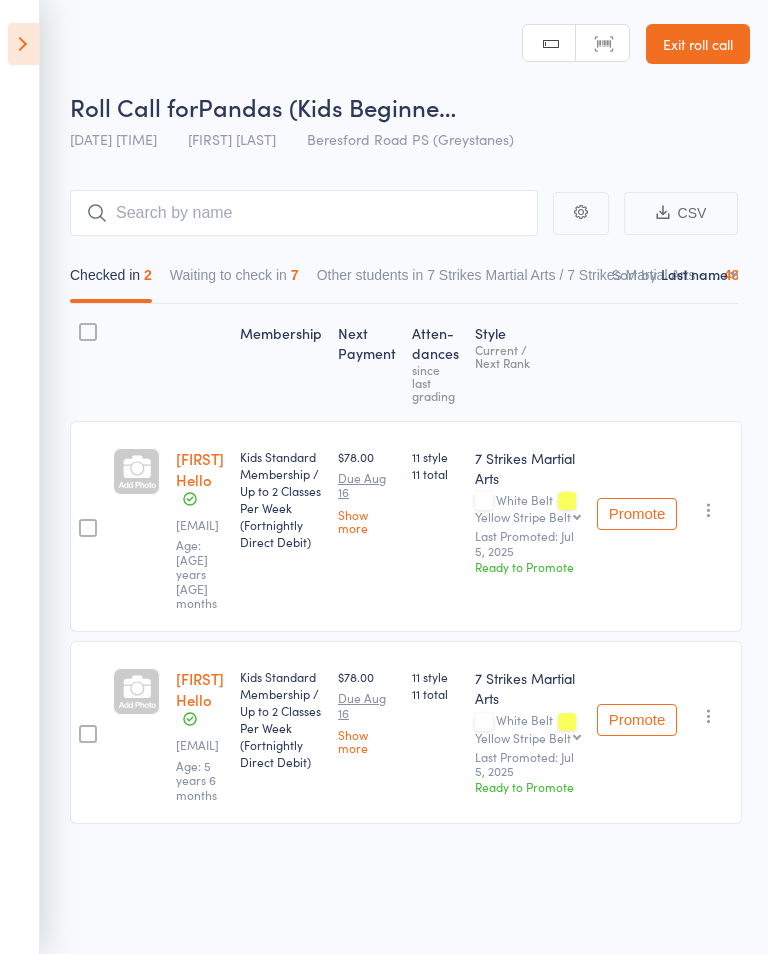 click at bounding box center (23, 44) 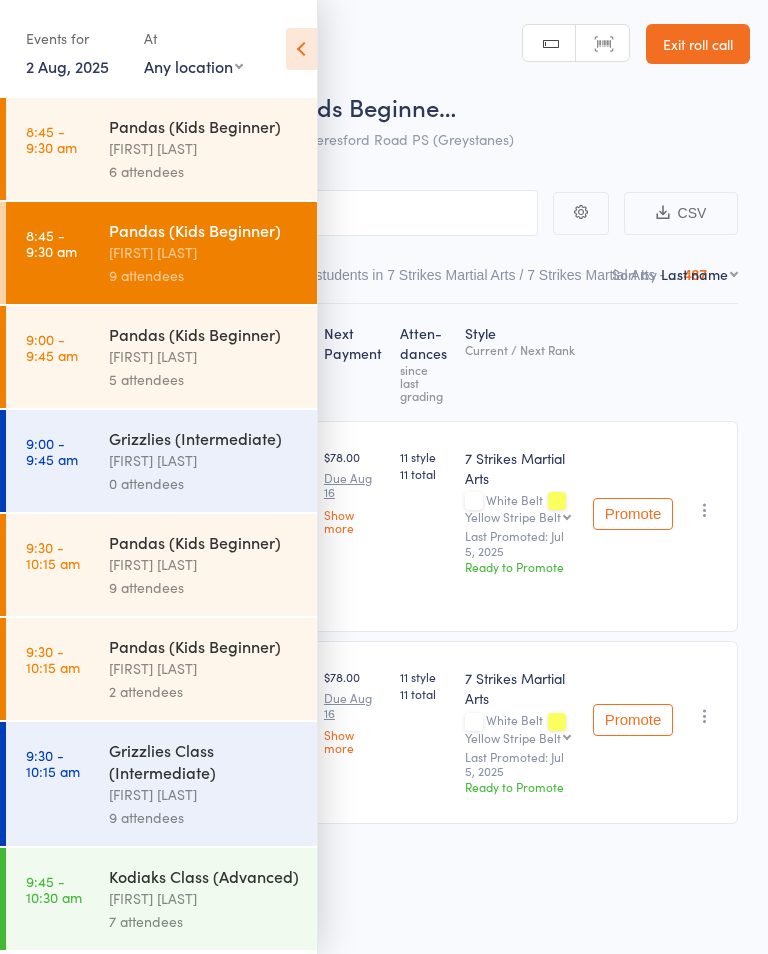 click on "2 attendees" at bounding box center [204, 691] 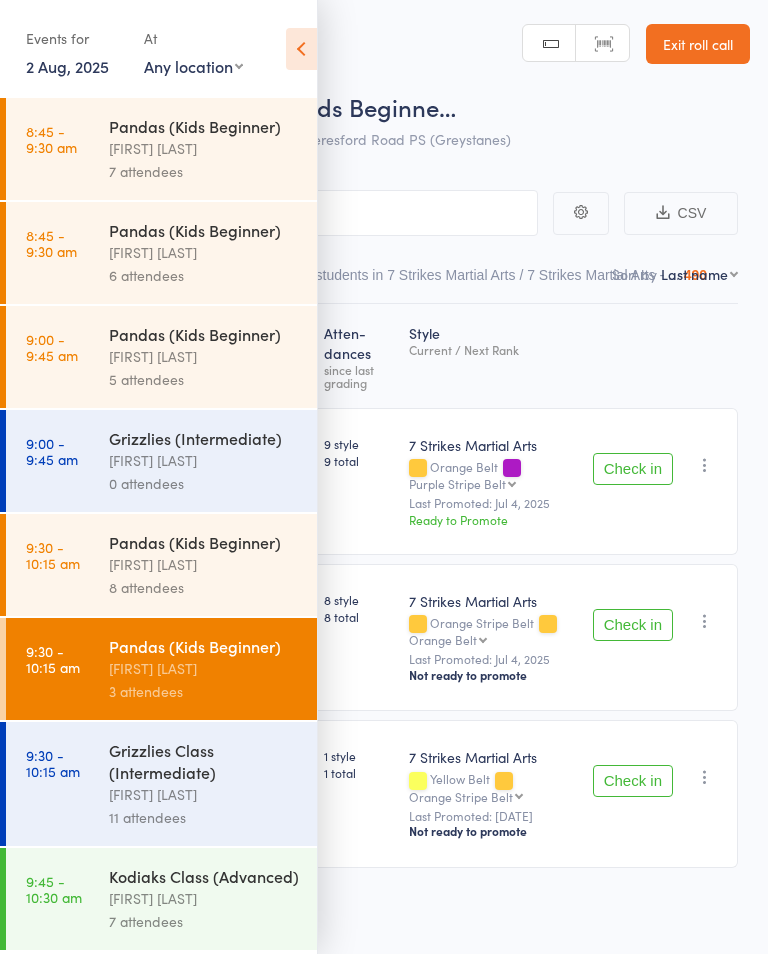 click at bounding box center (301, 49) 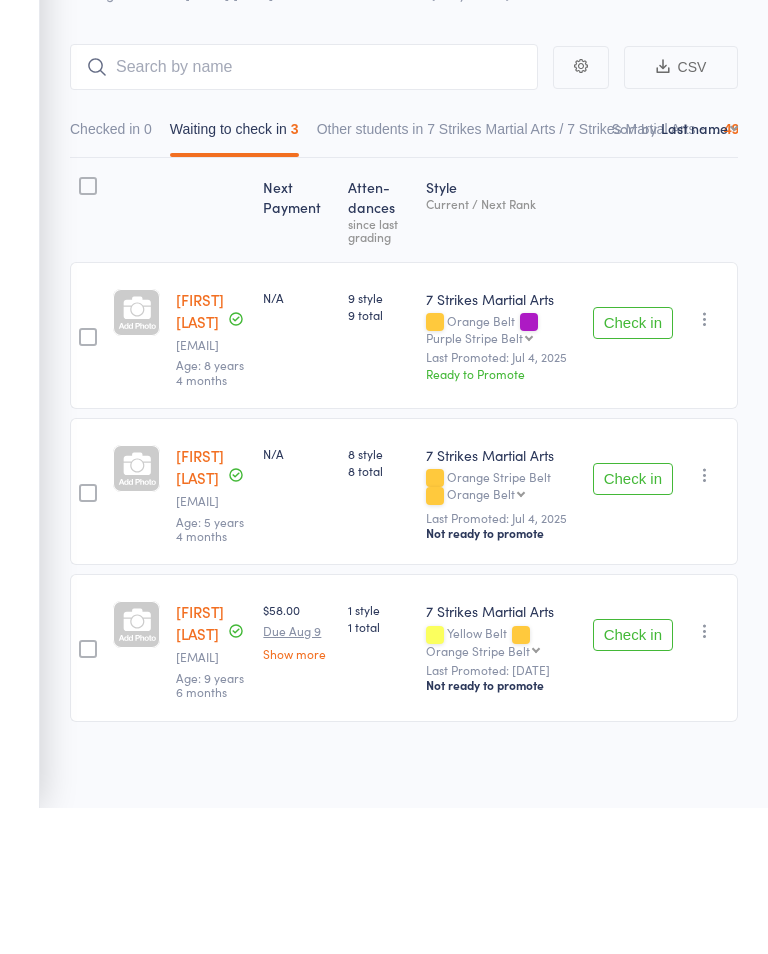 scroll, scrollTop: 124, scrollLeft: 0, axis: vertical 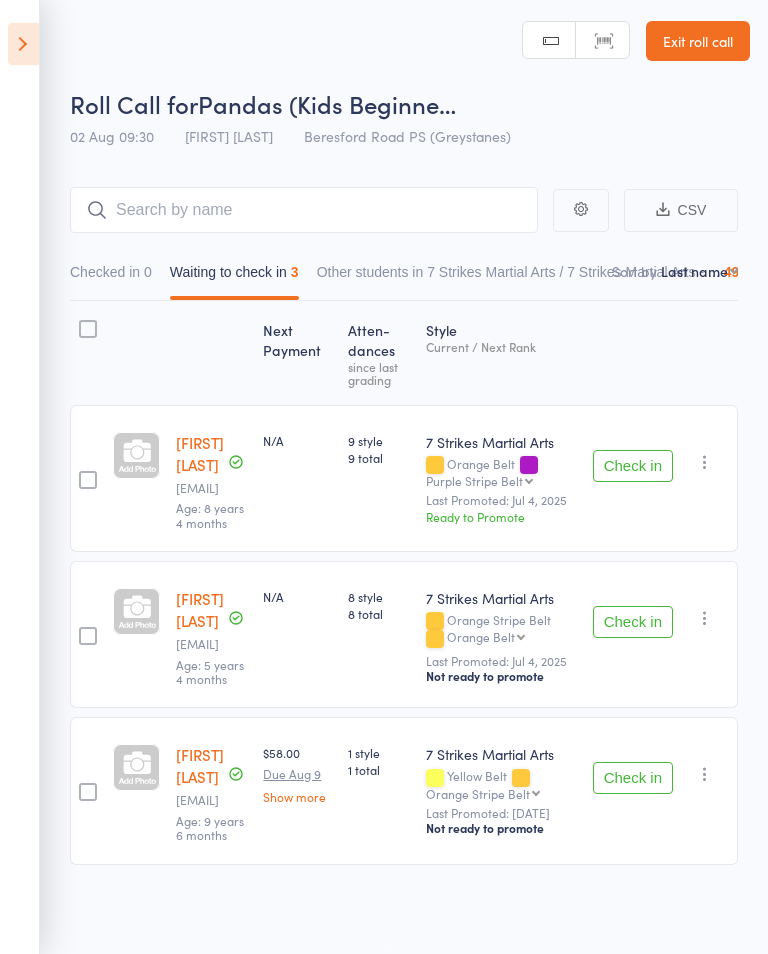 click at bounding box center [23, 44] 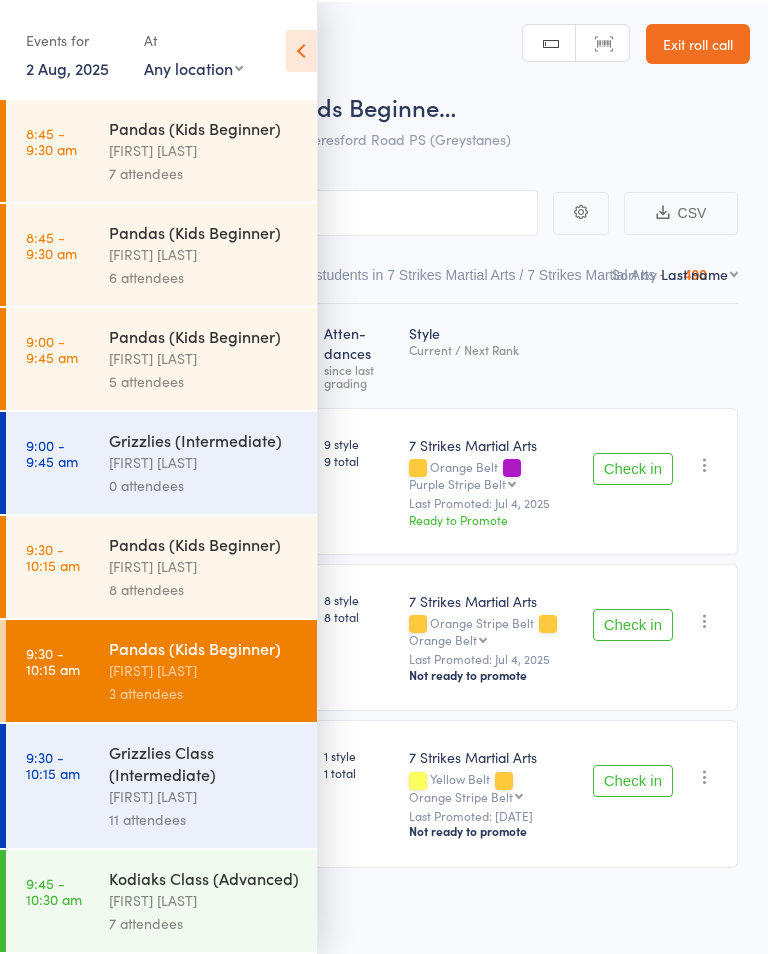 scroll, scrollTop: 0, scrollLeft: 0, axis: both 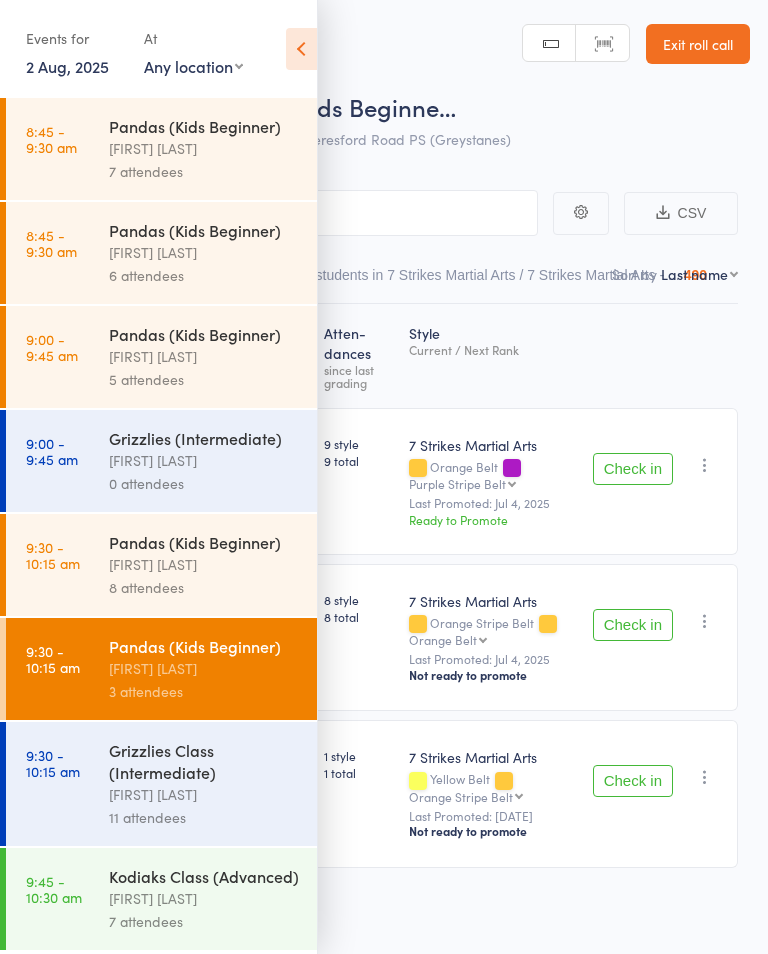 click at bounding box center [301, 49] 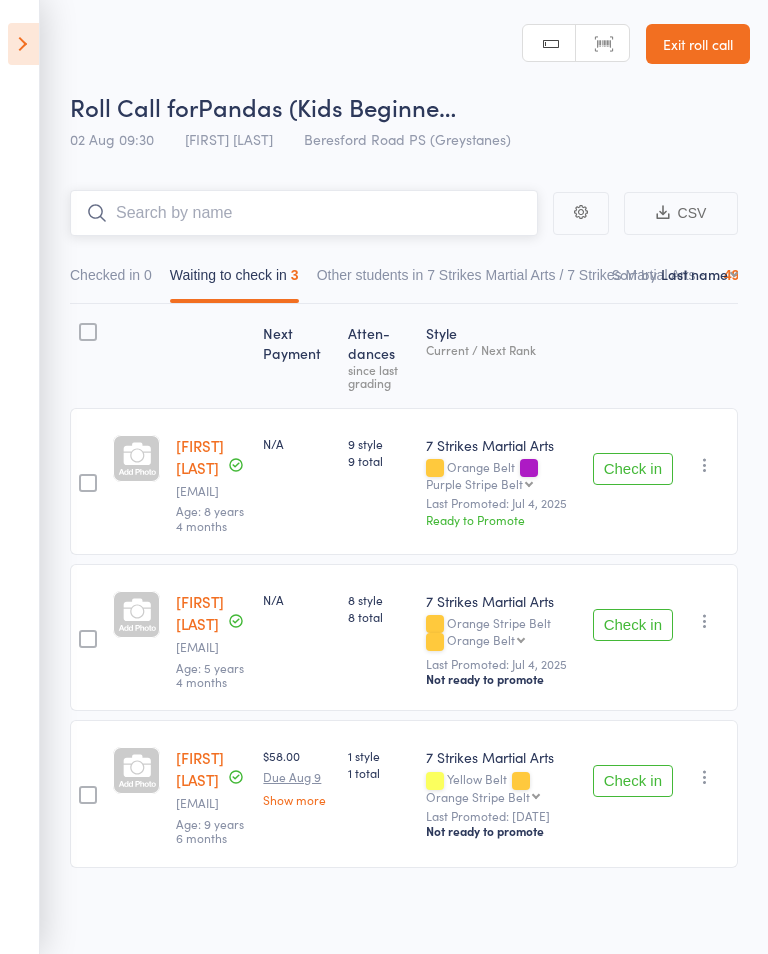 click at bounding box center [304, 213] 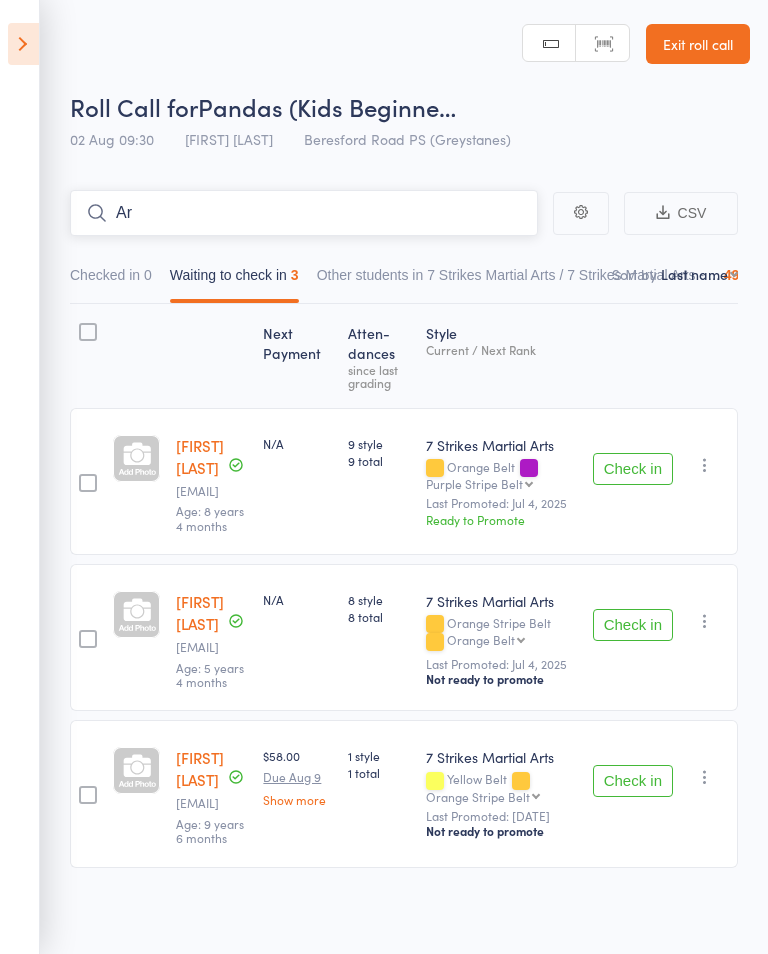 type on "A" 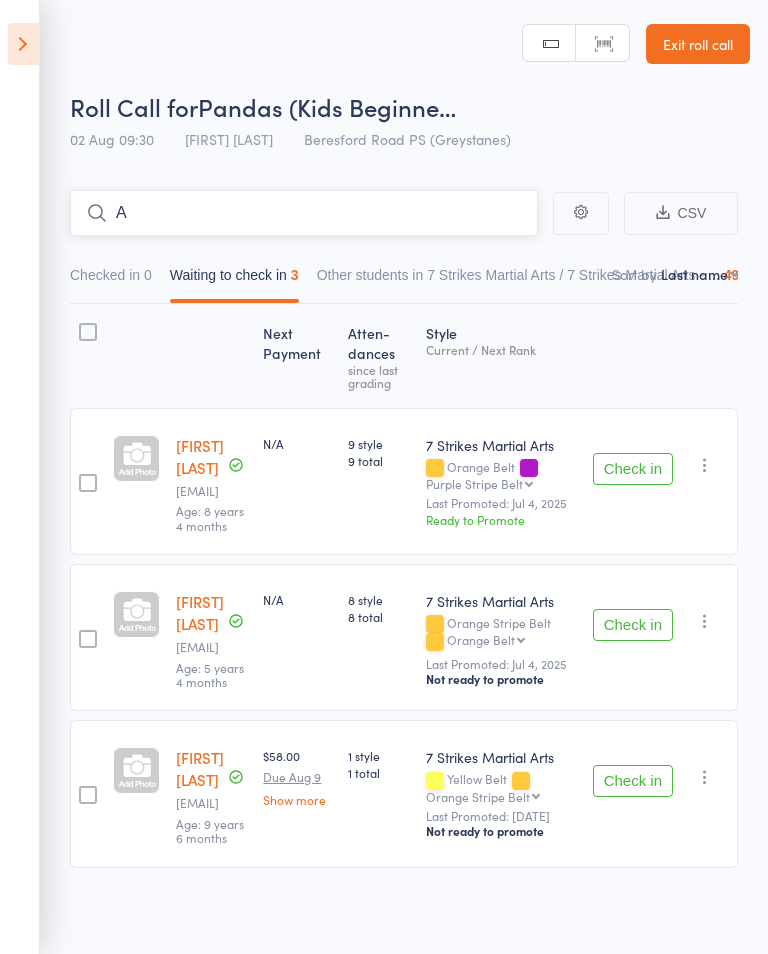 type 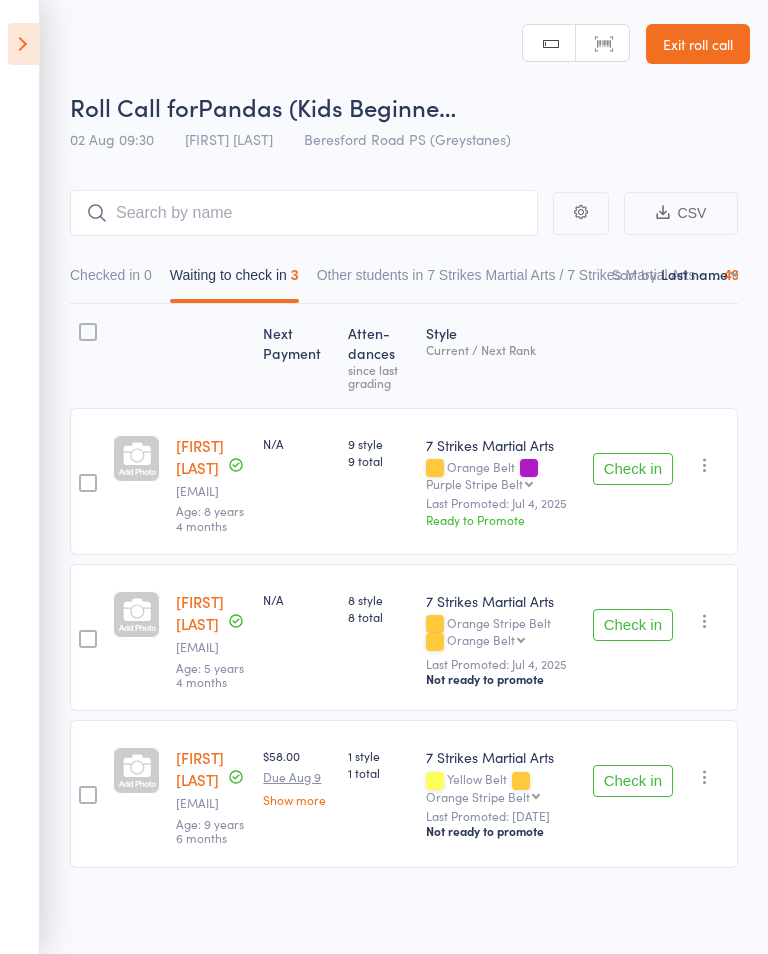 click at bounding box center [23, 44] 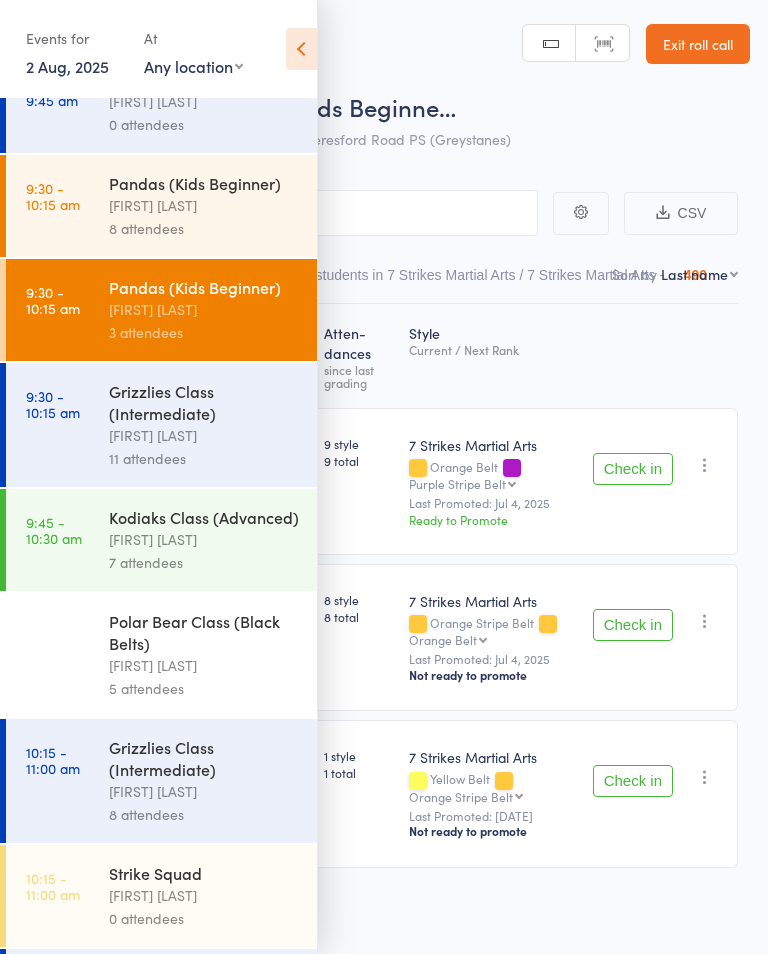 scroll, scrollTop: 363, scrollLeft: 0, axis: vertical 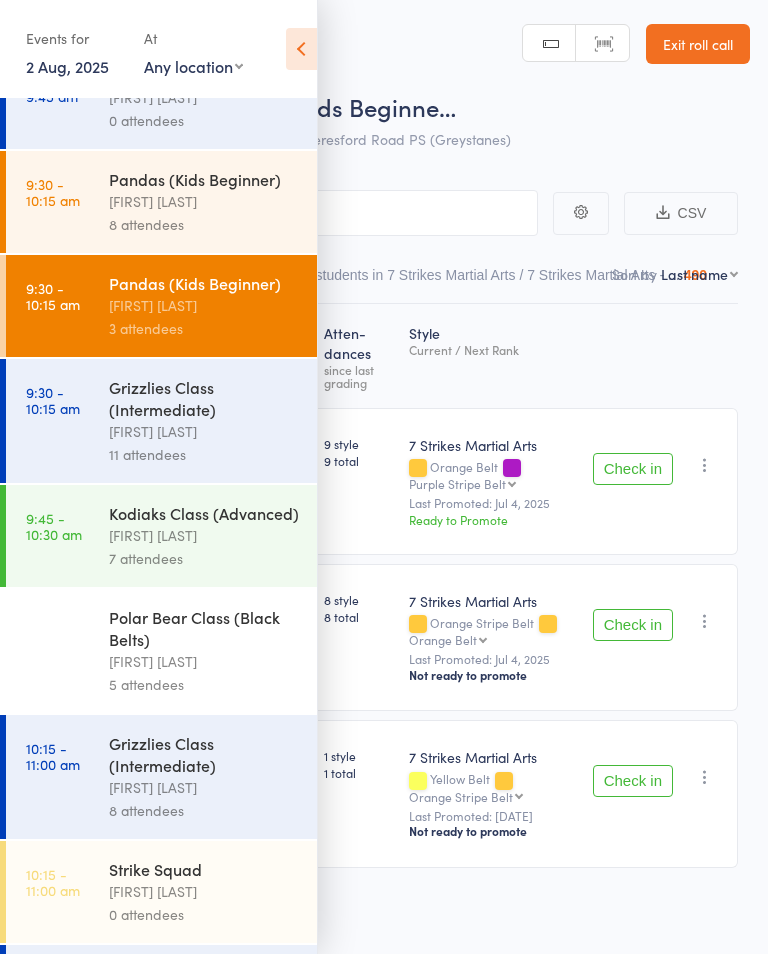 click on "[FIRST] [LAST]" at bounding box center [204, 431] 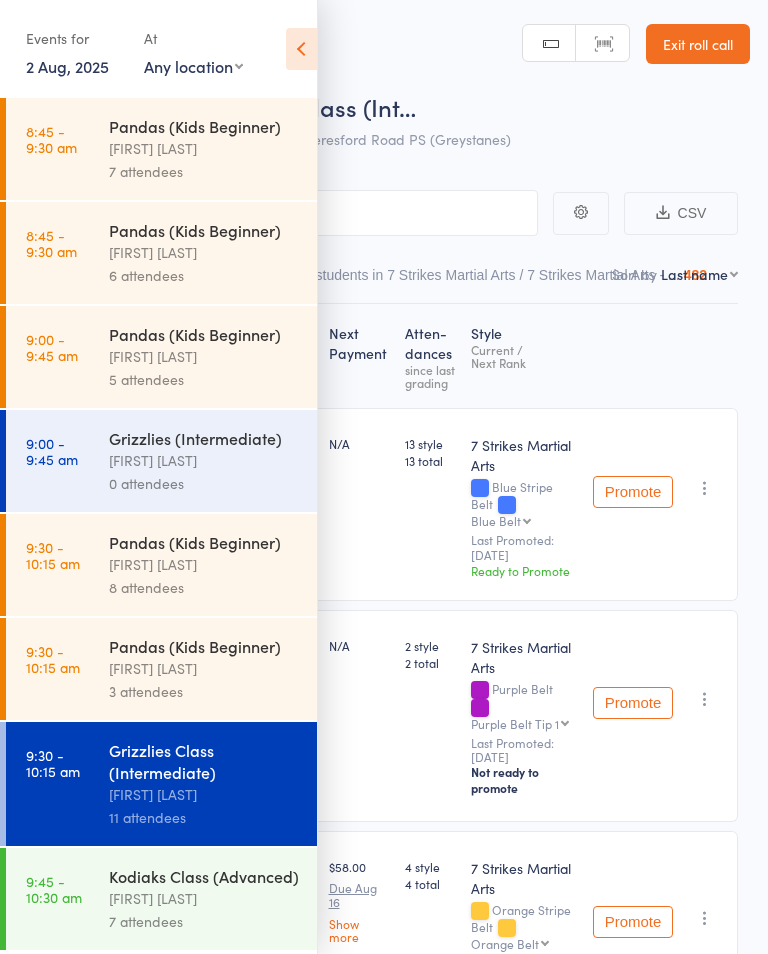 click at bounding box center (301, 49) 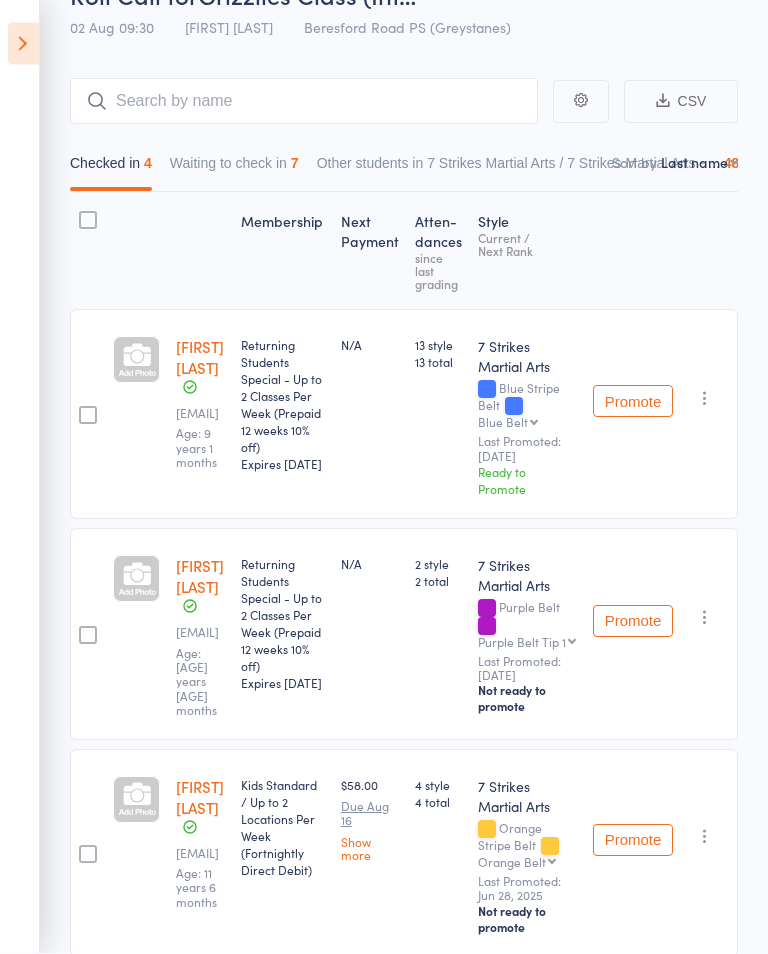 scroll, scrollTop: 112, scrollLeft: 36, axis: both 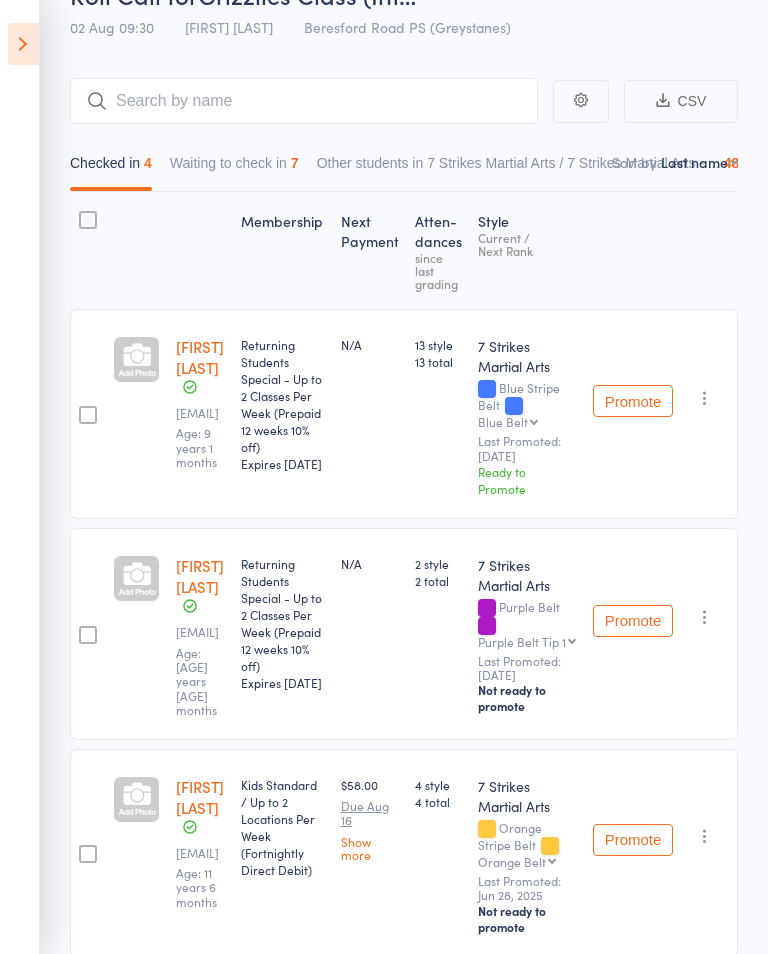 click on "Waiting to check in  7" at bounding box center (234, 168) 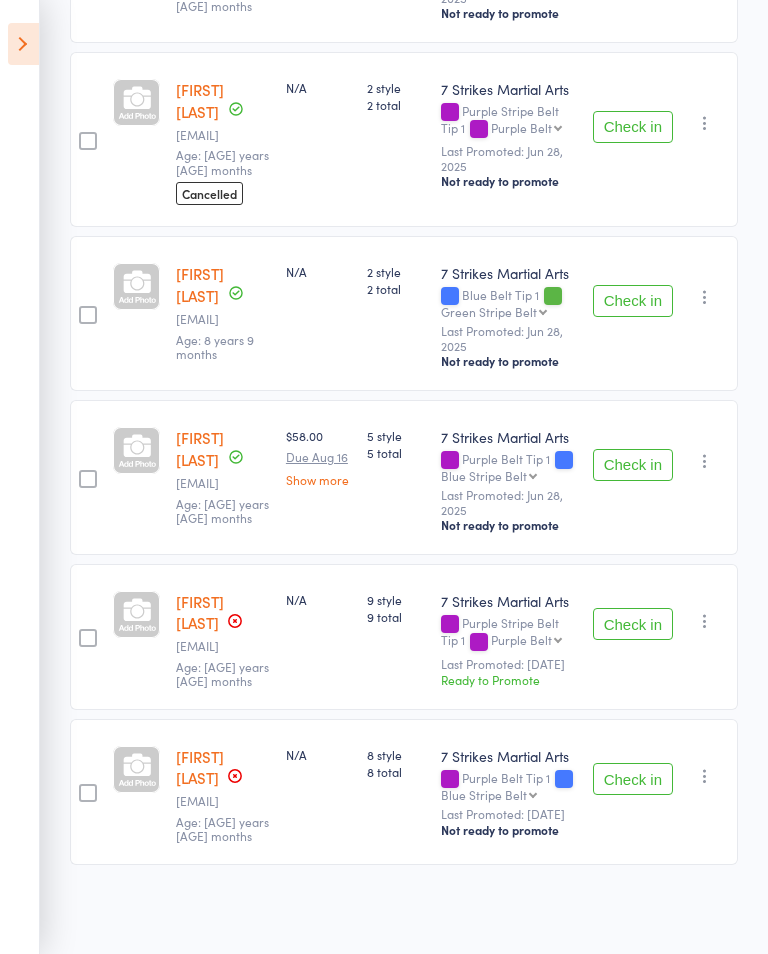 scroll, scrollTop: 975, scrollLeft: 0, axis: vertical 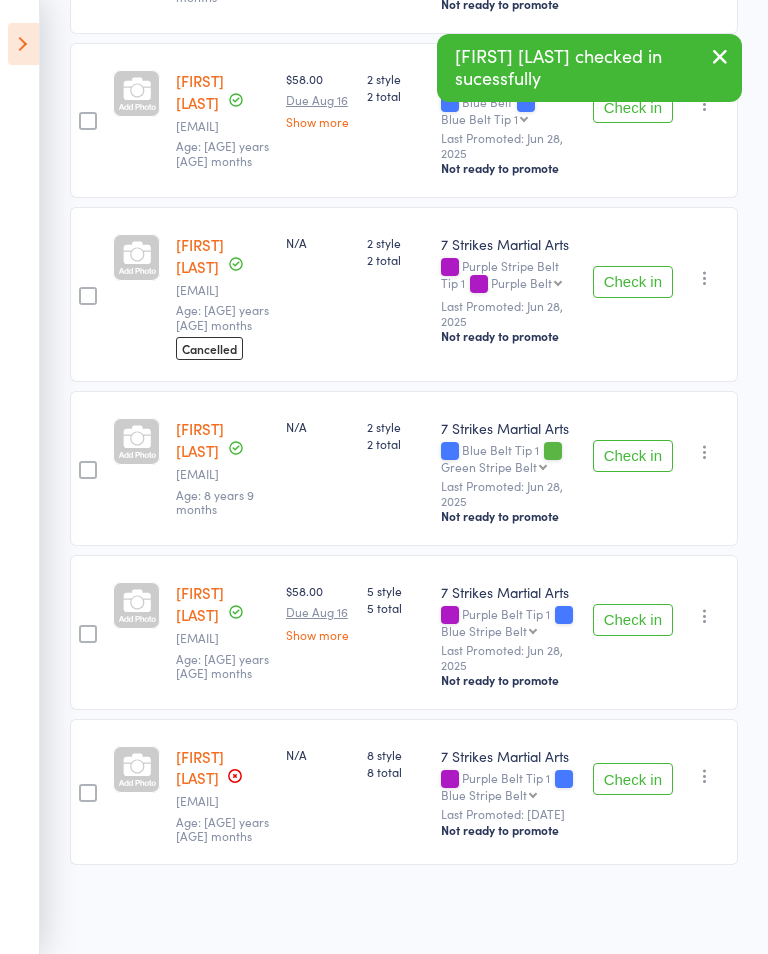 click on "Check in" at bounding box center [633, 620] 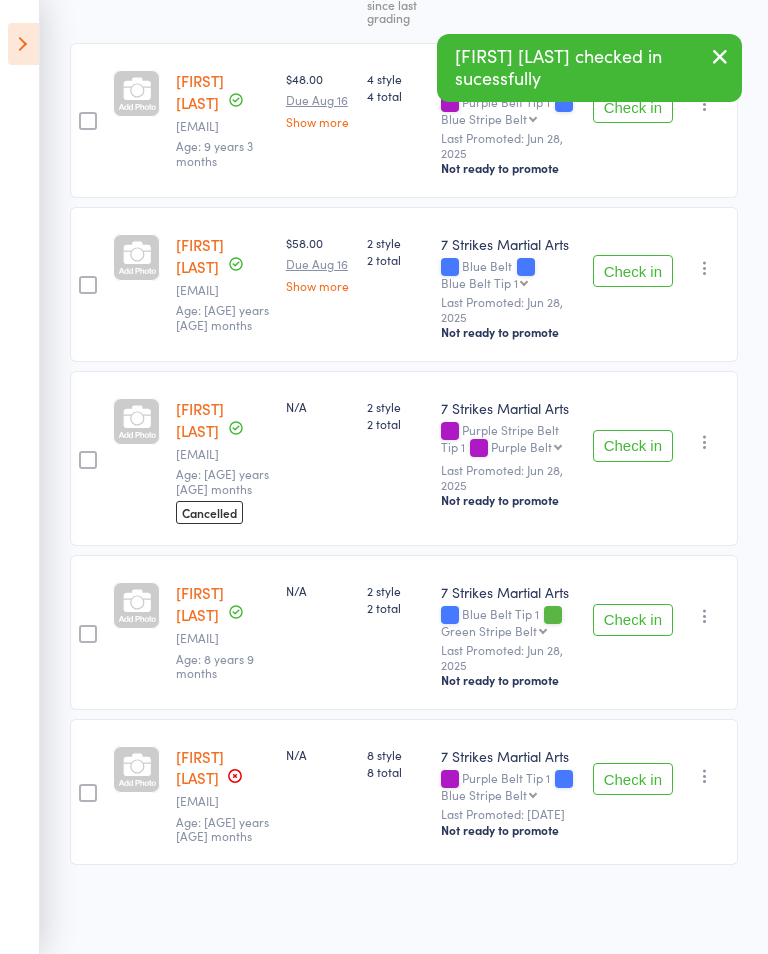 click on "Check in" at bounding box center [633, 446] 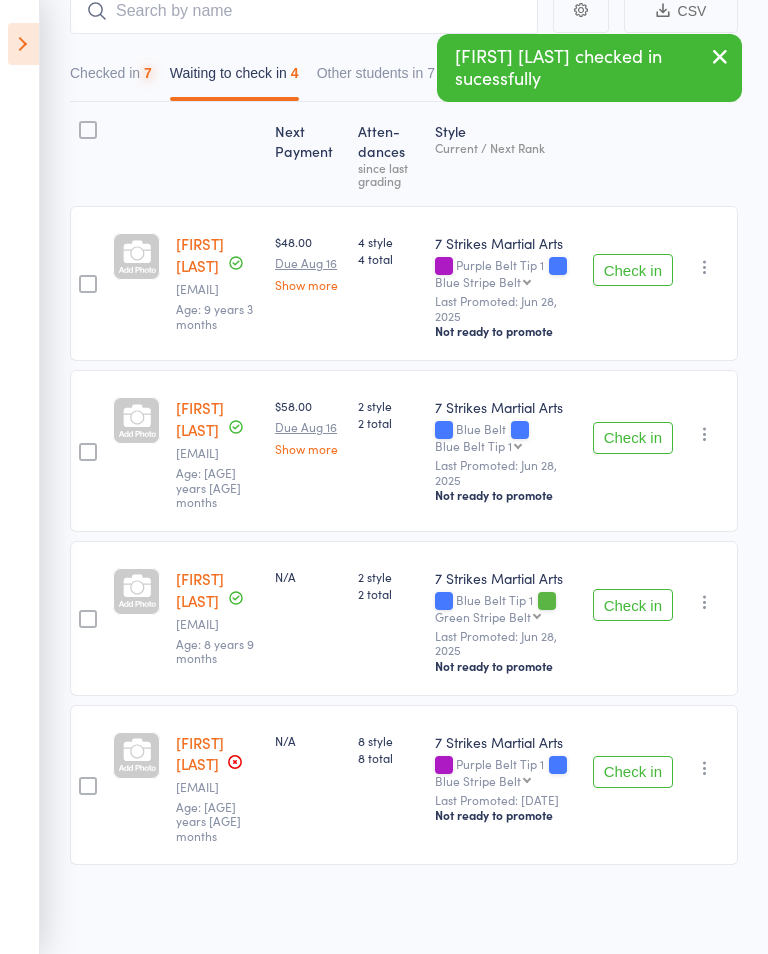 click on "Check in" at bounding box center [633, 772] 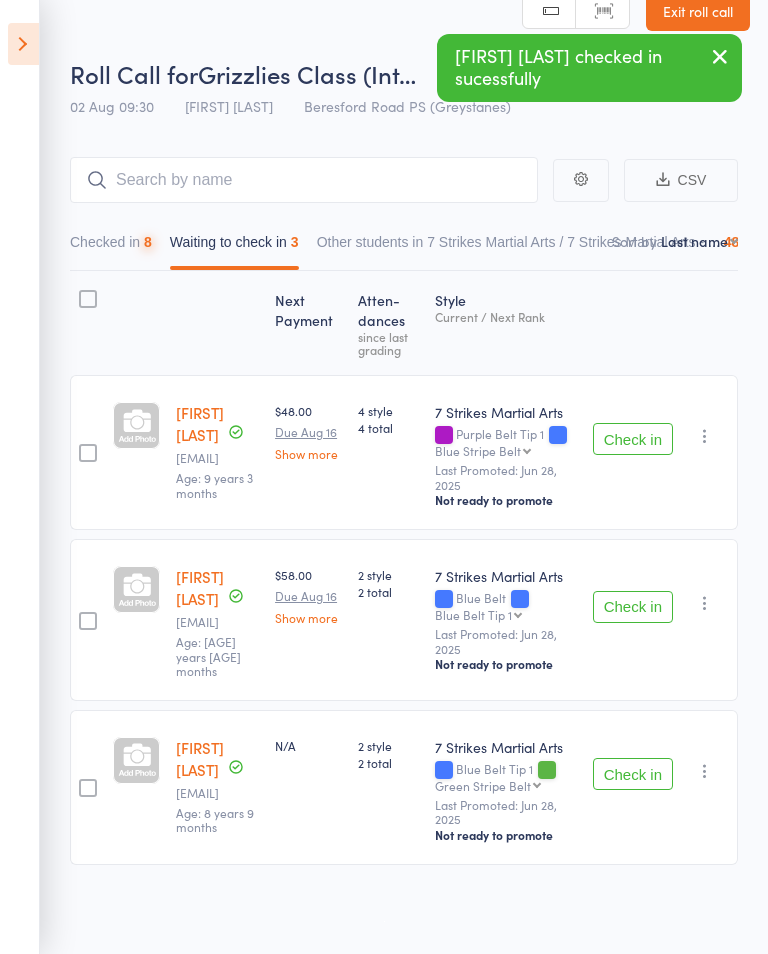 scroll, scrollTop: 145, scrollLeft: 0, axis: vertical 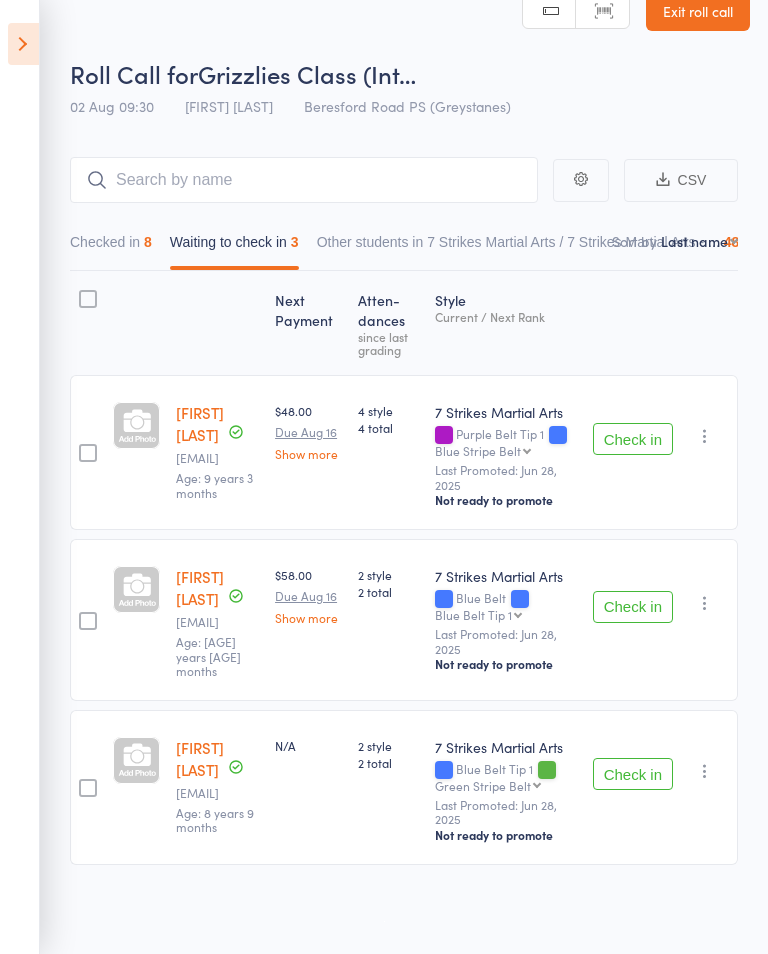 click on "Check in" at bounding box center [633, 774] 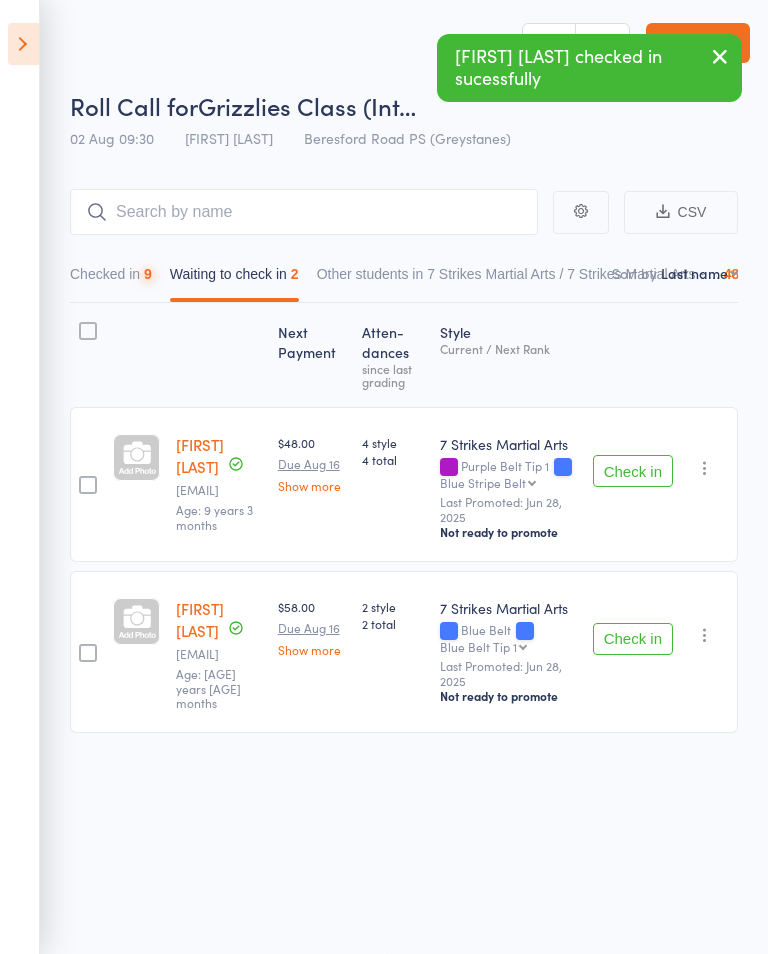scroll, scrollTop: 14, scrollLeft: 0, axis: vertical 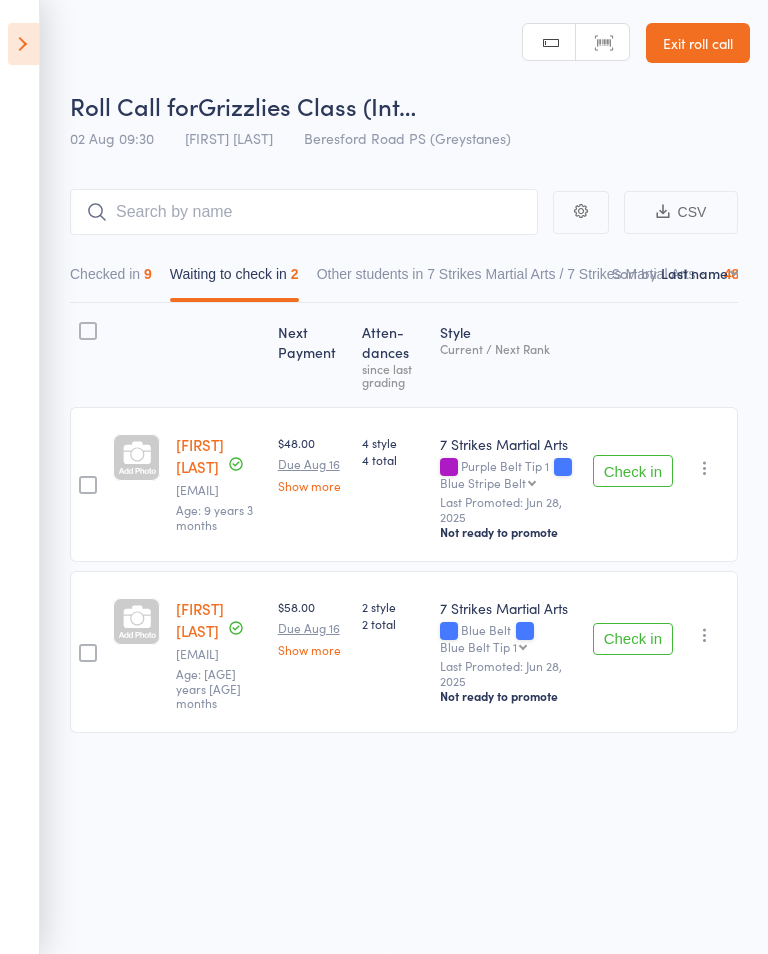 click at bounding box center (23, 44) 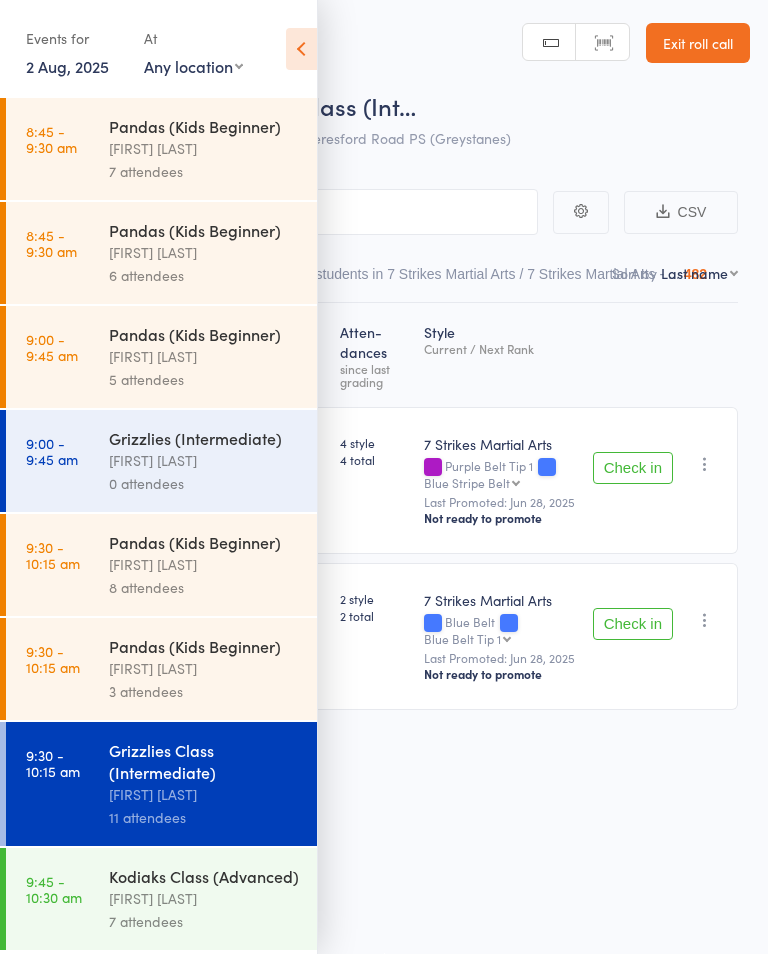 click on "9:30 - 10:15 am" at bounding box center [53, 659] 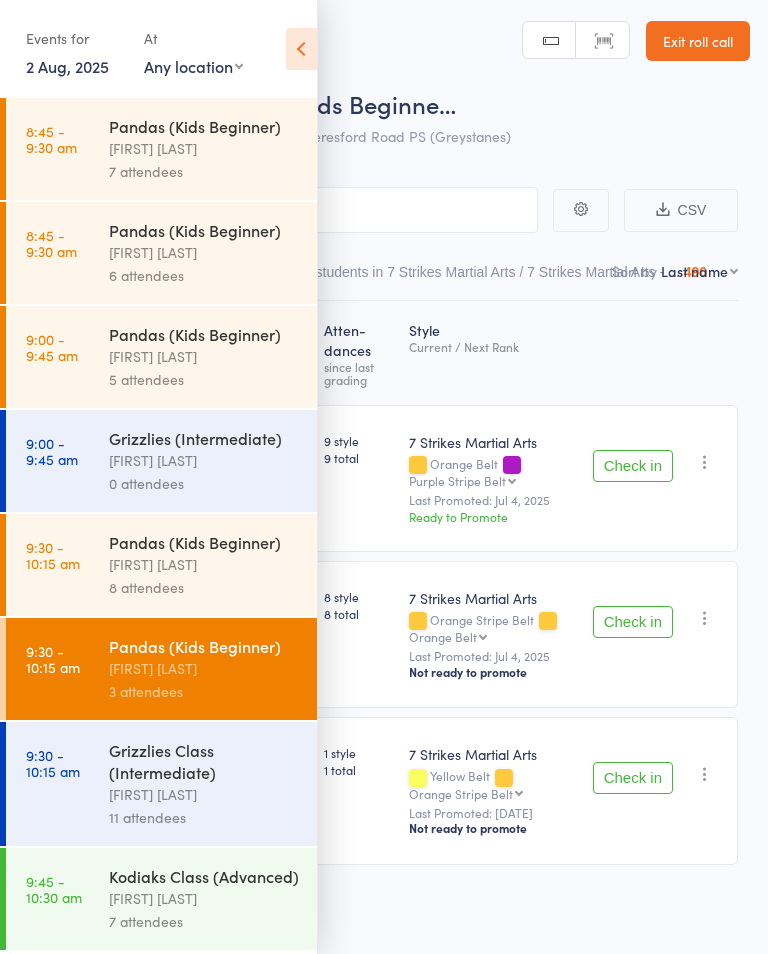 click at bounding box center (301, 49) 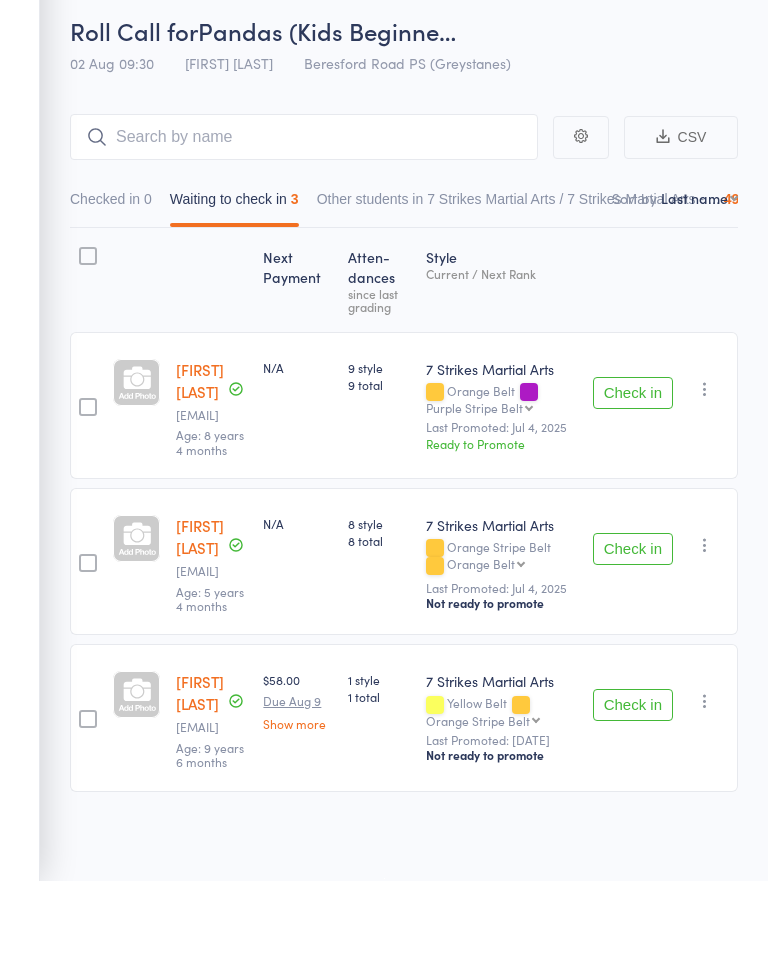 scroll, scrollTop: 124, scrollLeft: 0, axis: vertical 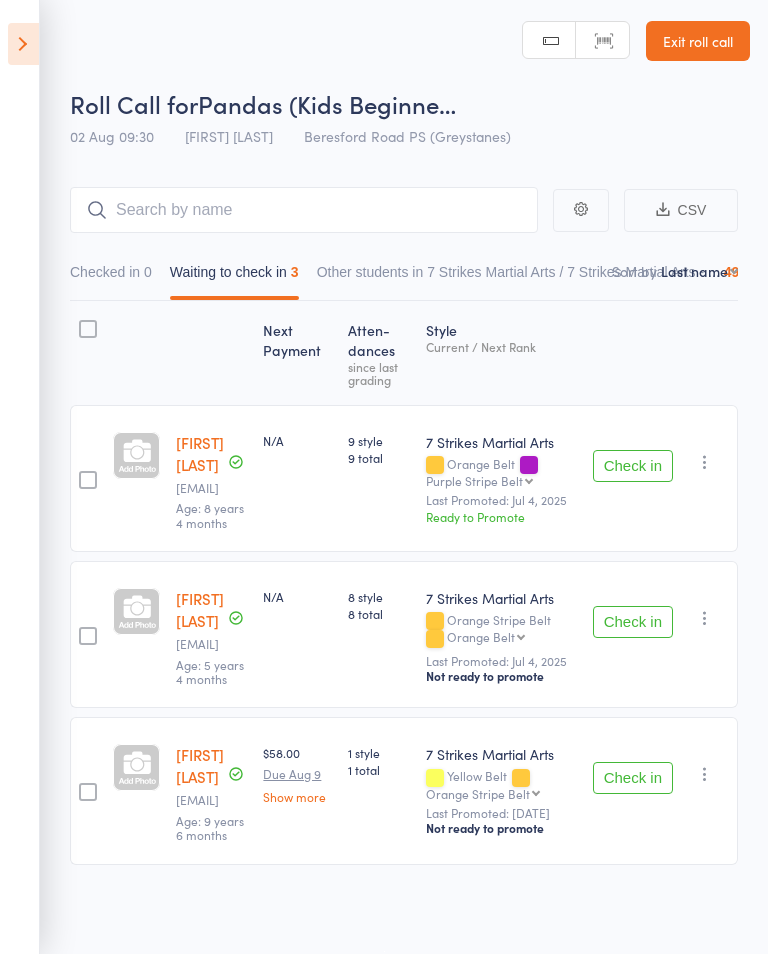 click at bounding box center [23, 44] 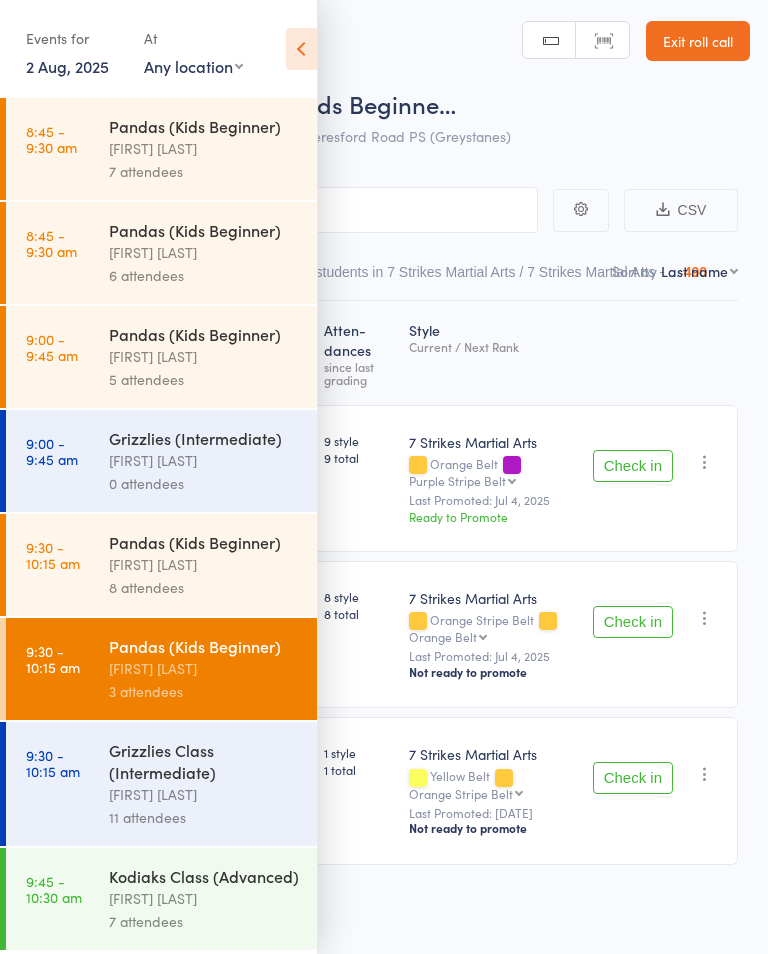 scroll, scrollTop: 2, scrollLeft: 0, axis: vertical 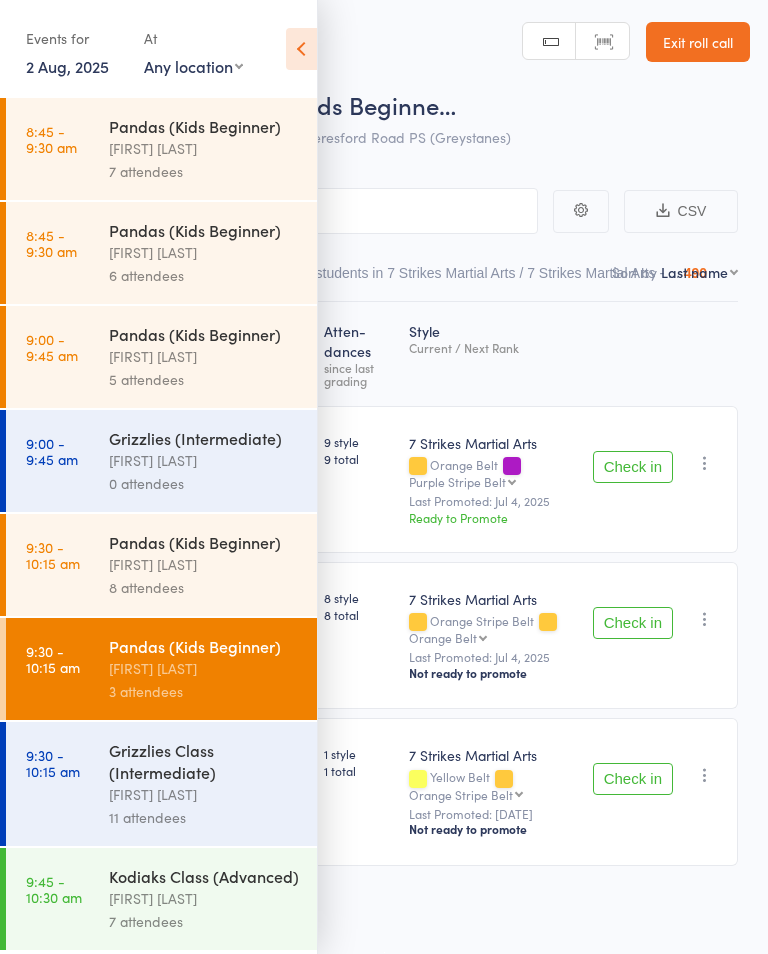 click on "[TIME] - [TIME] am Pandas (Kids Beginner) [FIRST] [LAST] [NUMBER] attendees" at bounding box center [161, 149] 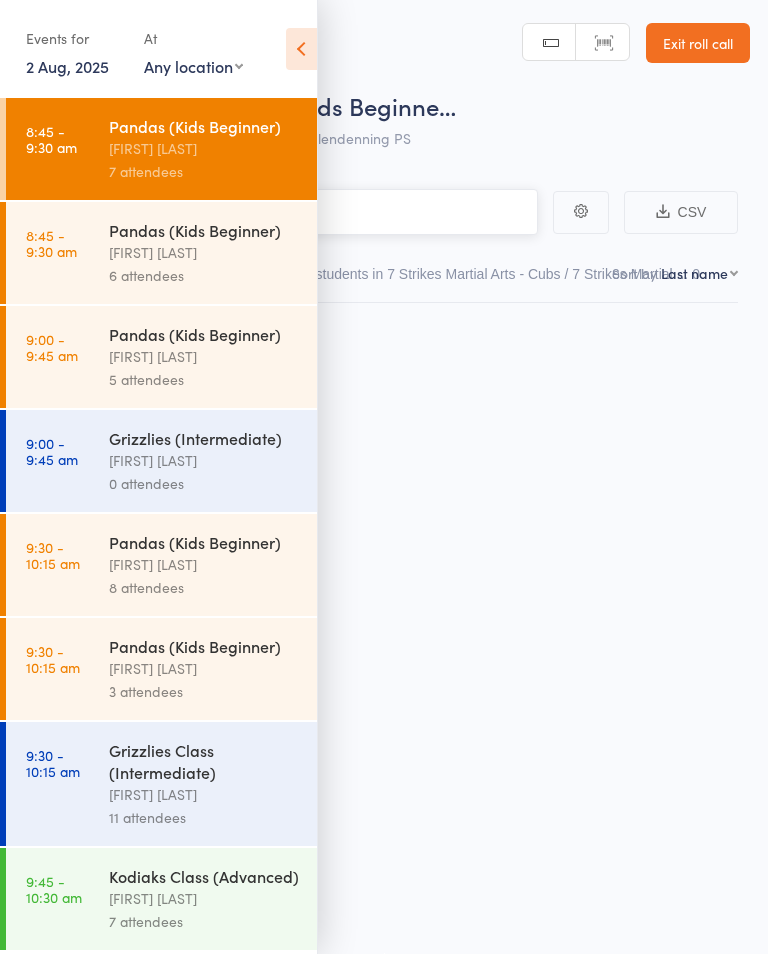 scroll, scrollTop: 0, scrollLeft: 0, axis: both 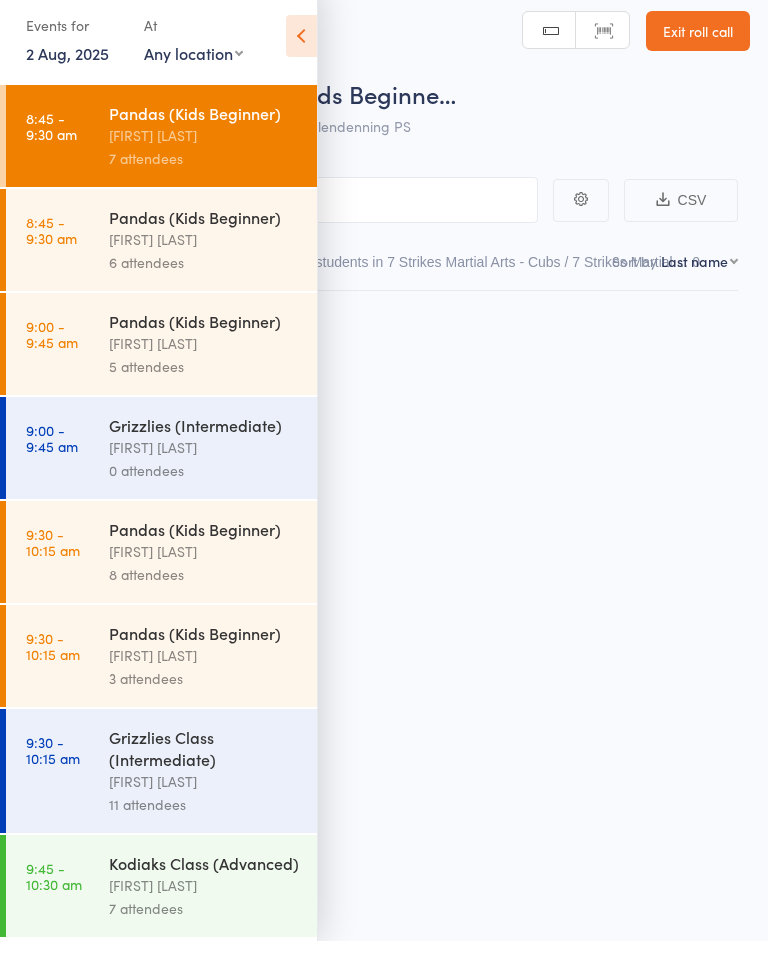 click on "[TIME] - [TIME] am" at bounding box center [51, 243] 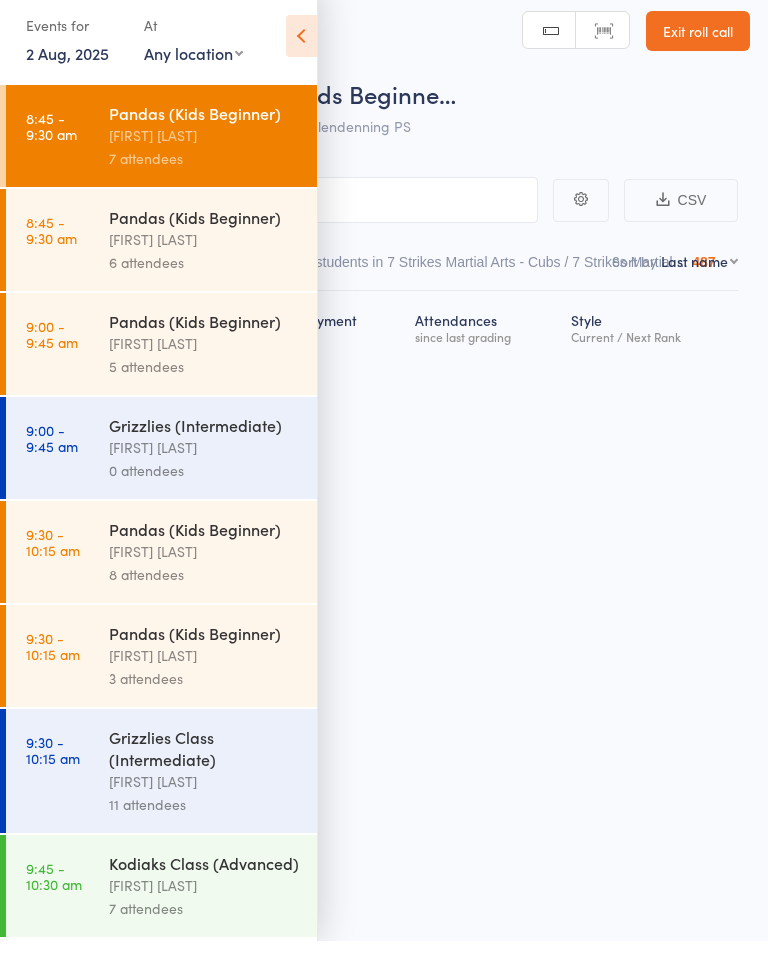 scroll, scrollTop: 14, scrollLeft: 0, axis: vertical 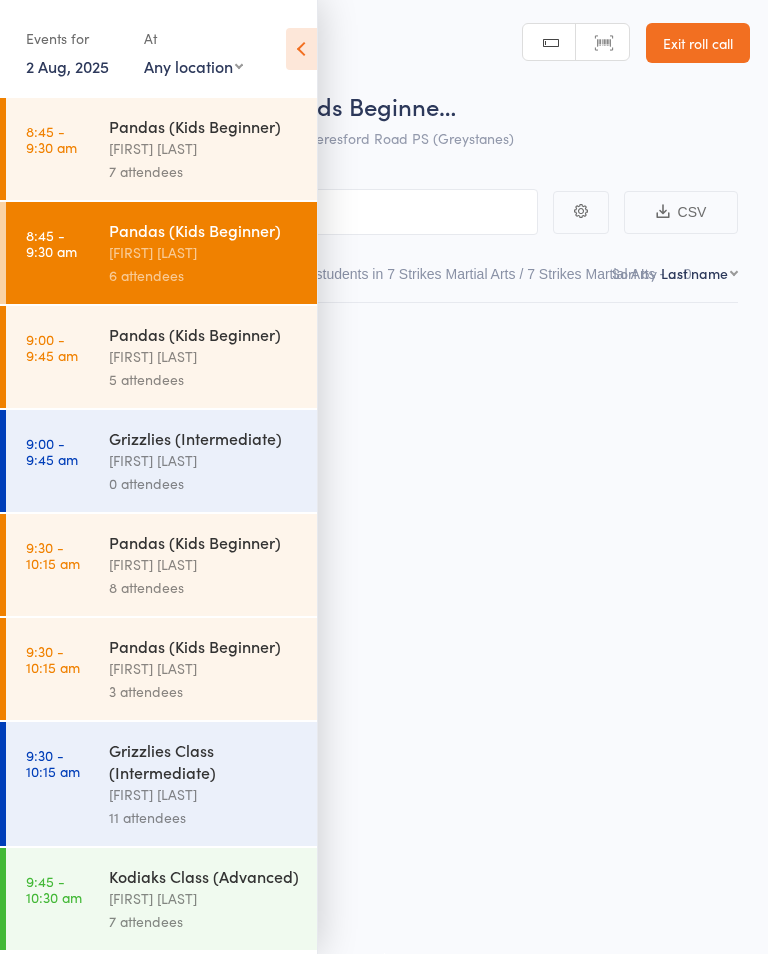 click on "[TIME] - [TIME] am" at bounding box center [51, 243] 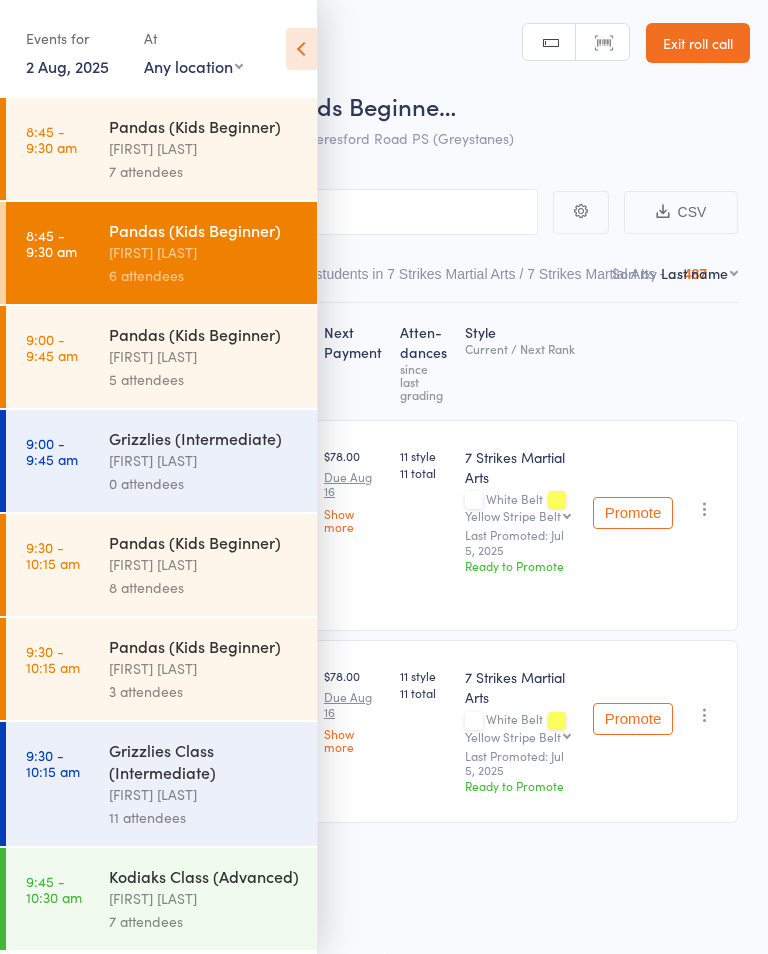 click at bounding box center (301, 49) 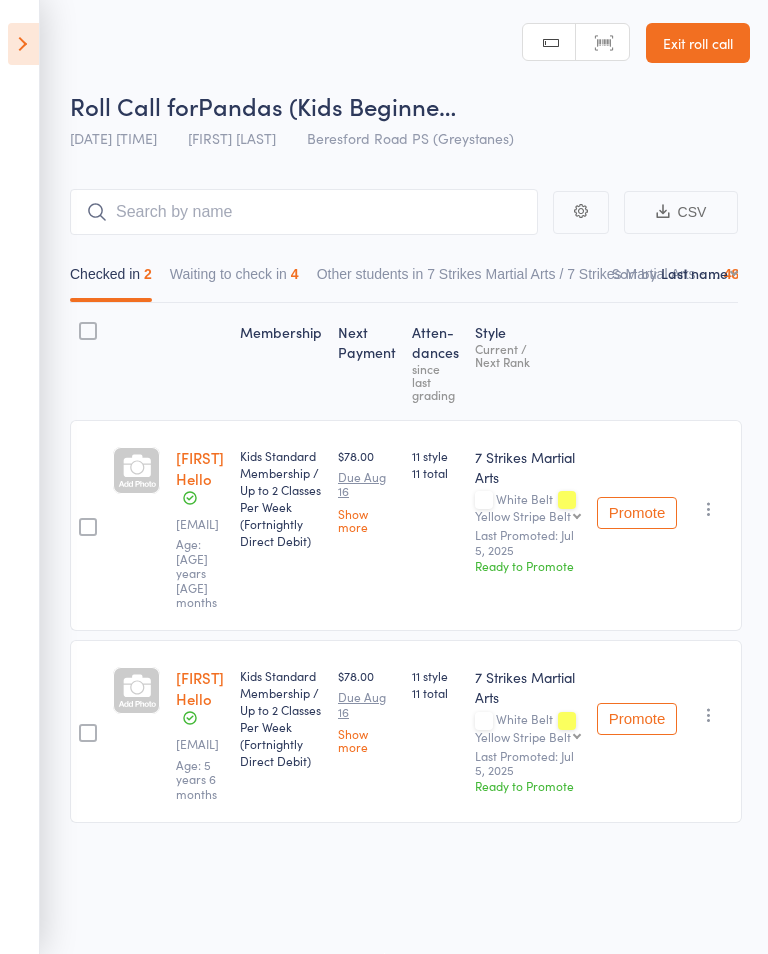 click on "Waiting to check in  4" at bounding box center (234, 279) 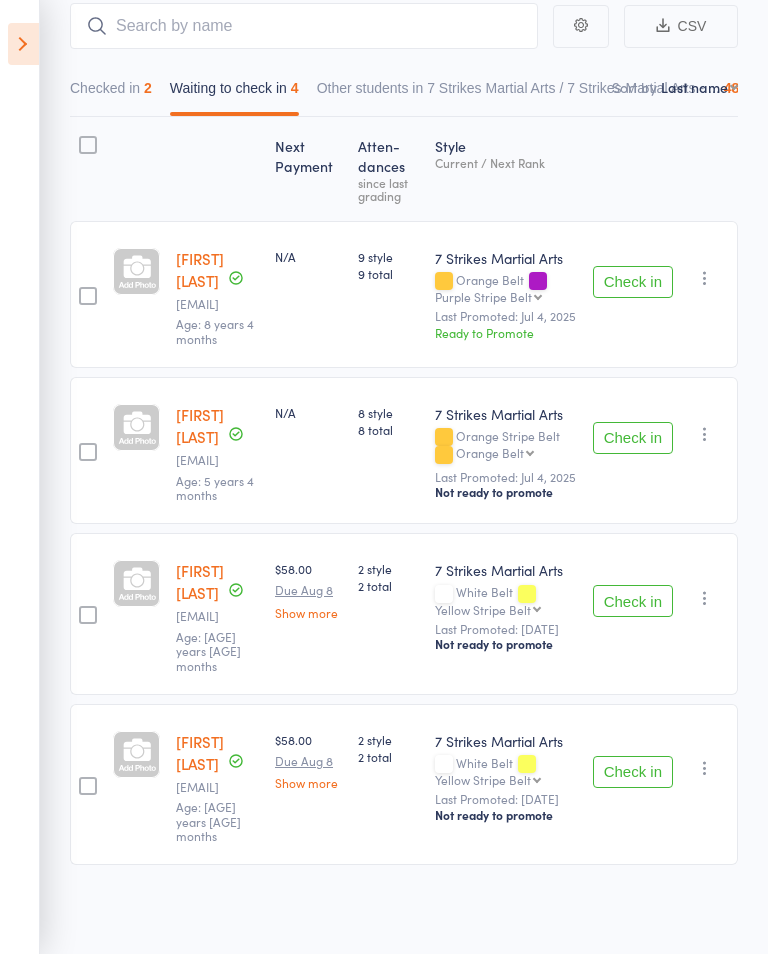 scroll, scrollTop: 342, scrollLeft: 0, axis: vertical 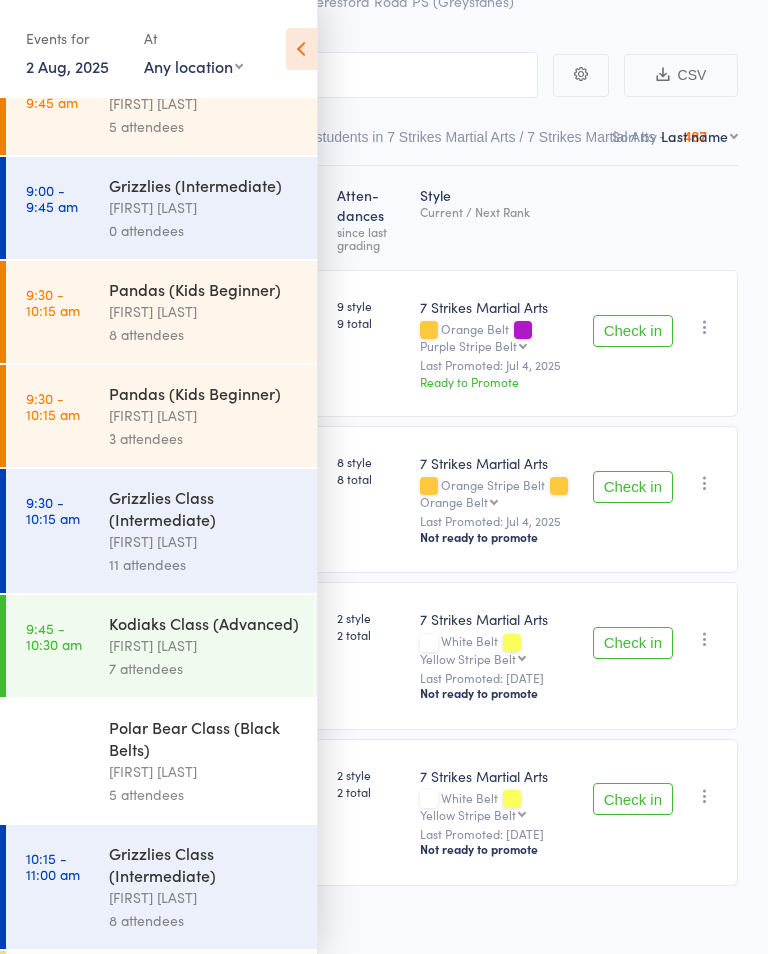 click at bounding box center (301, 49) 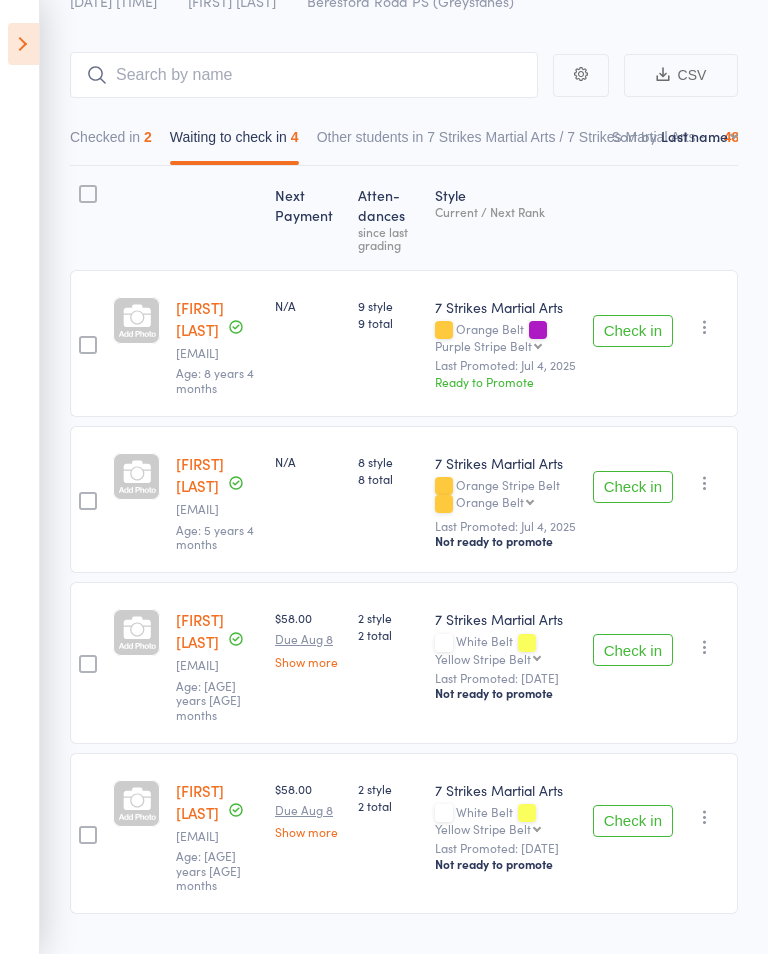 click at bounding box center (23, 44) 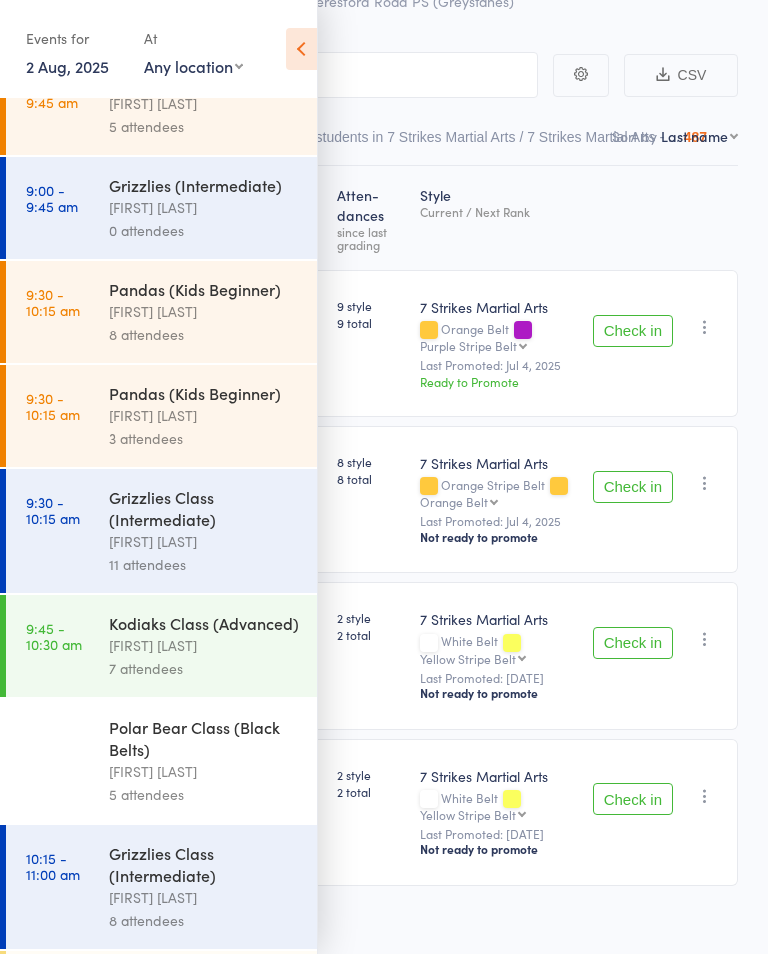 click on "[FIRST] [LAST]" at bounding box center (204, 541) 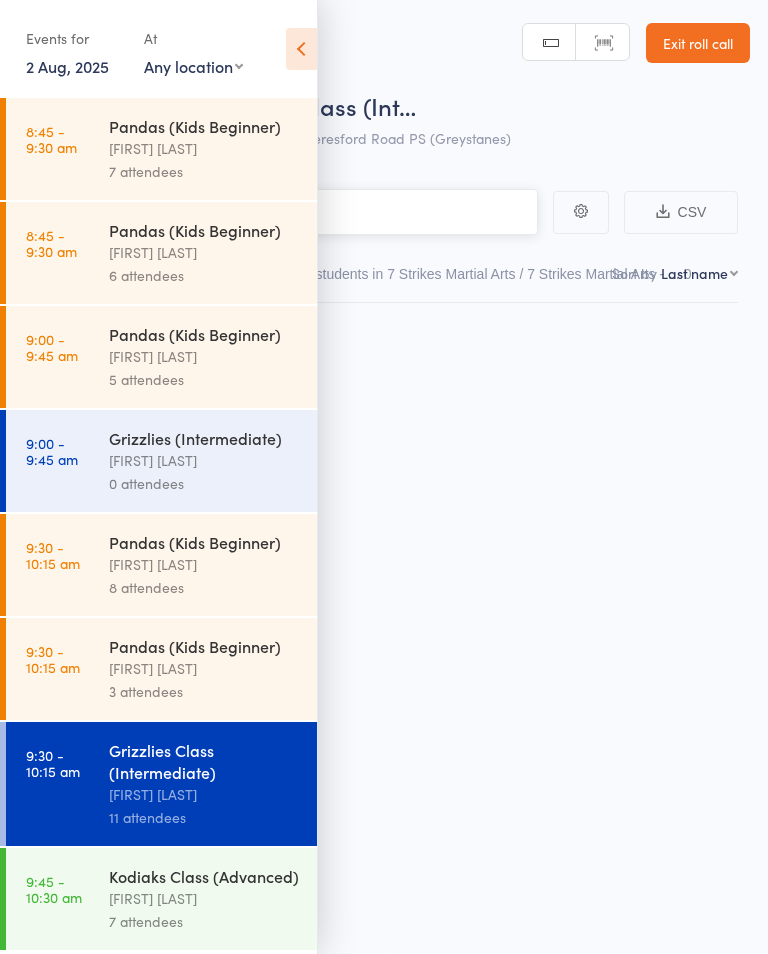 scroll, scrollTop: 14, scrollLeft: 0, axis: vertical 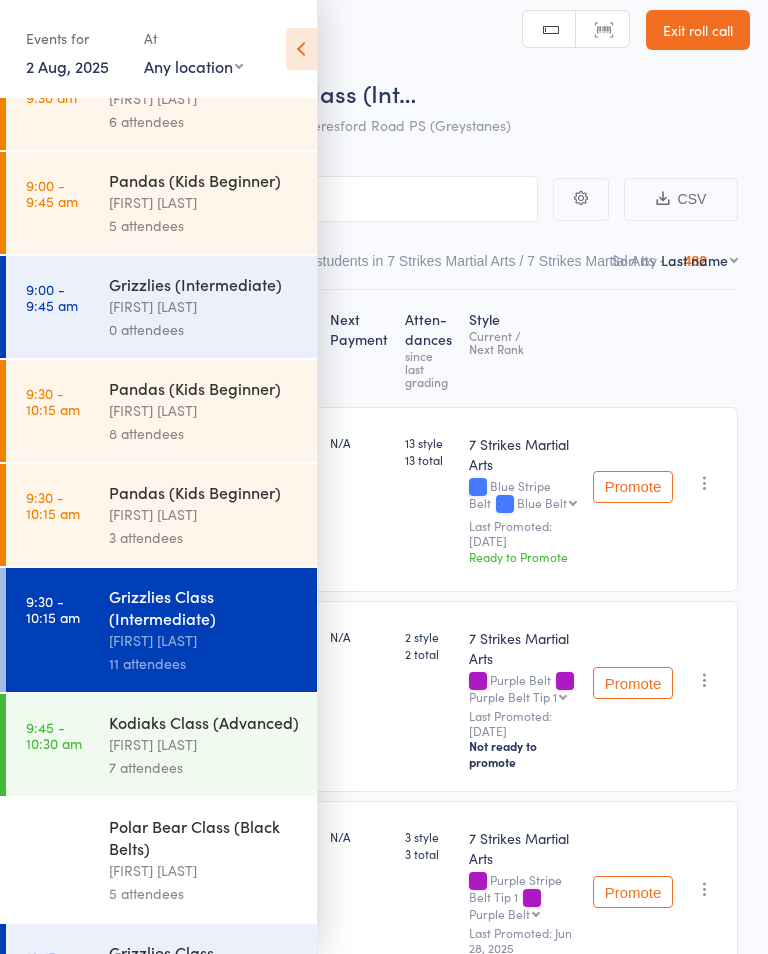 click on "9:30 - 10:15 am" at bounding box center [53, 505] 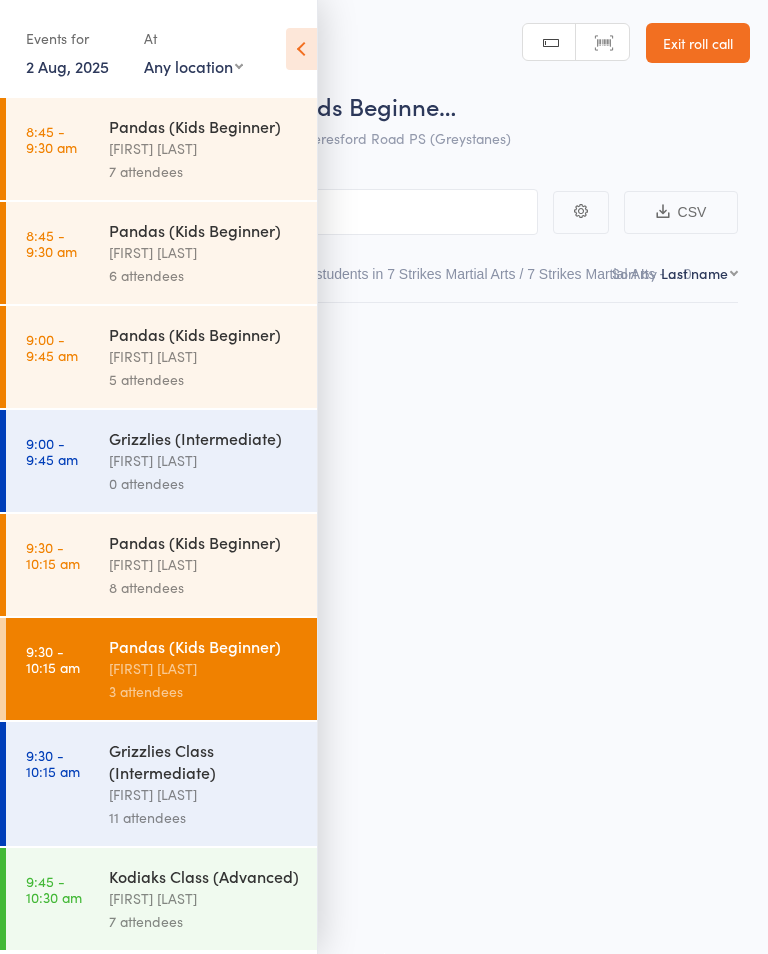click at bounding box center [284, 212] 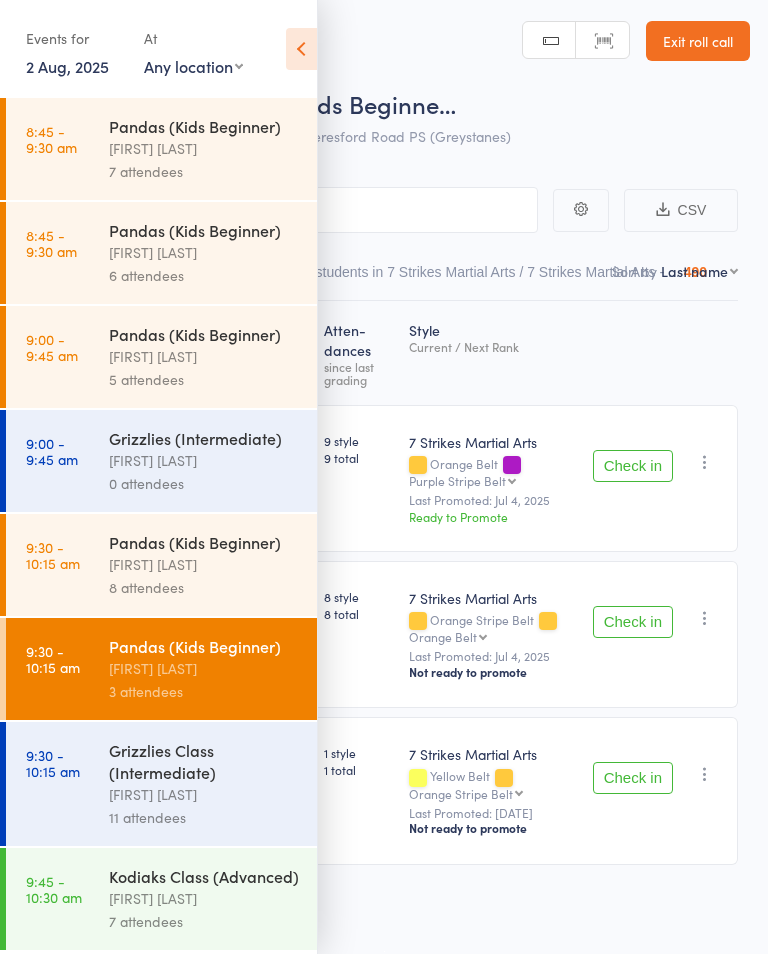 click at bounding box center (301, 49) 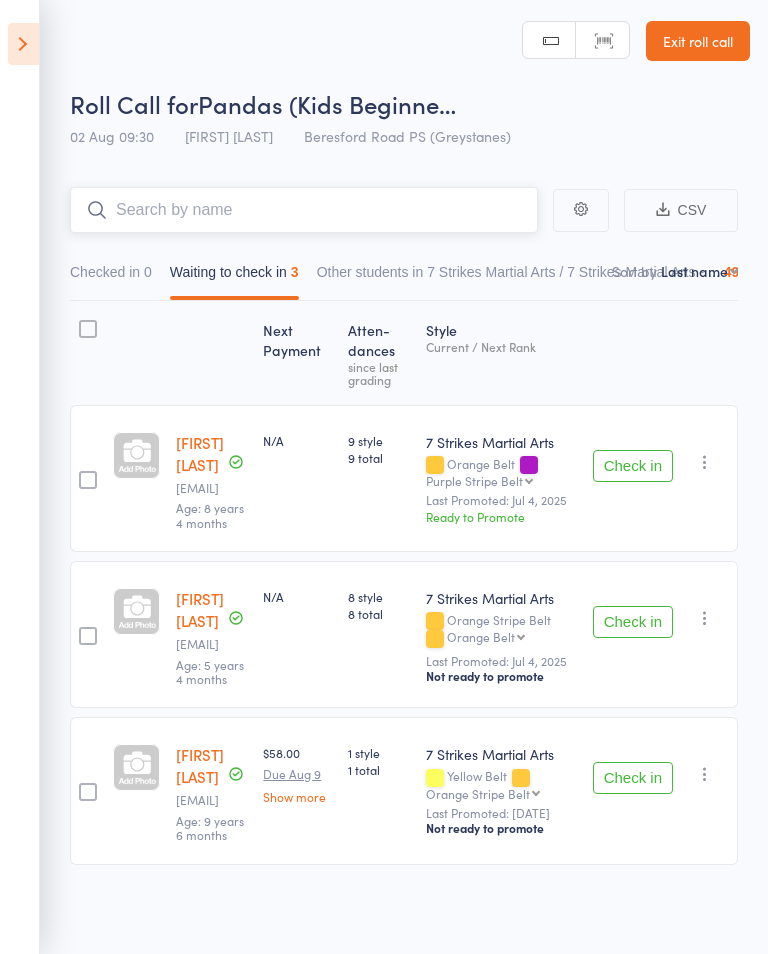 click at bounding box center (304, 210) 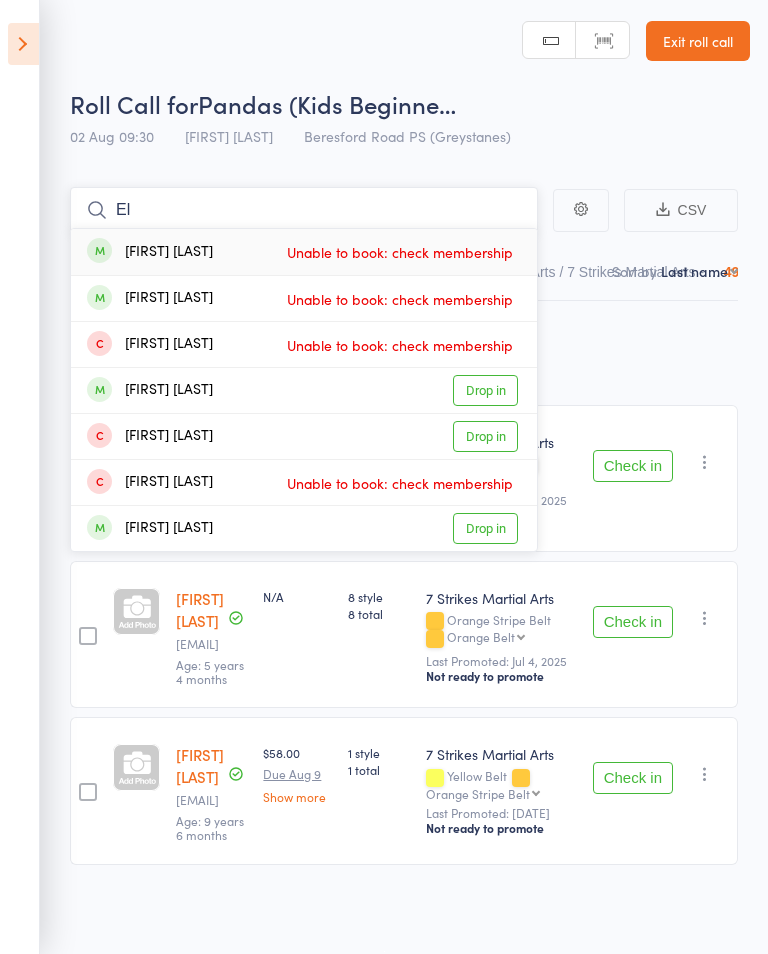 type on "E" 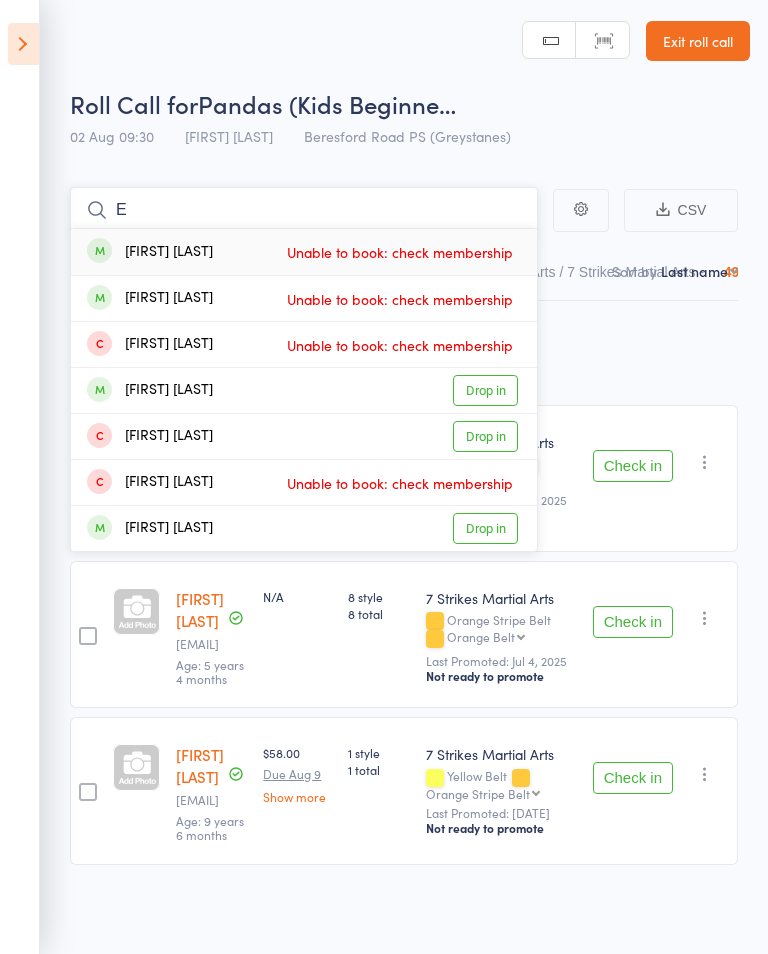 type 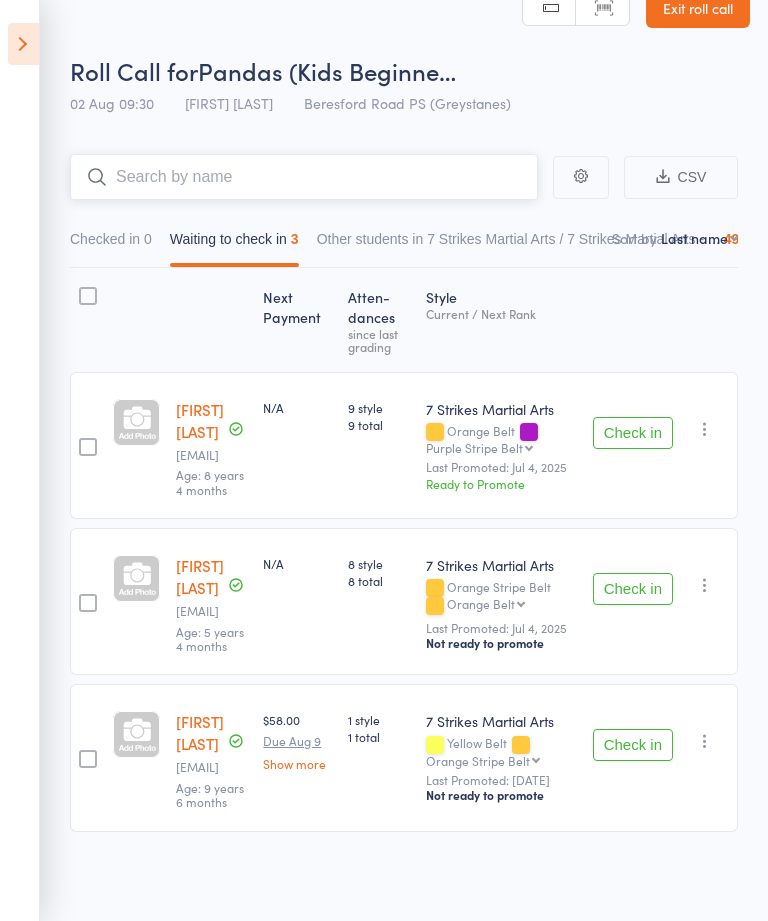 scroll, scrollTop: 124, scrollLeft: 0, axis: vertical 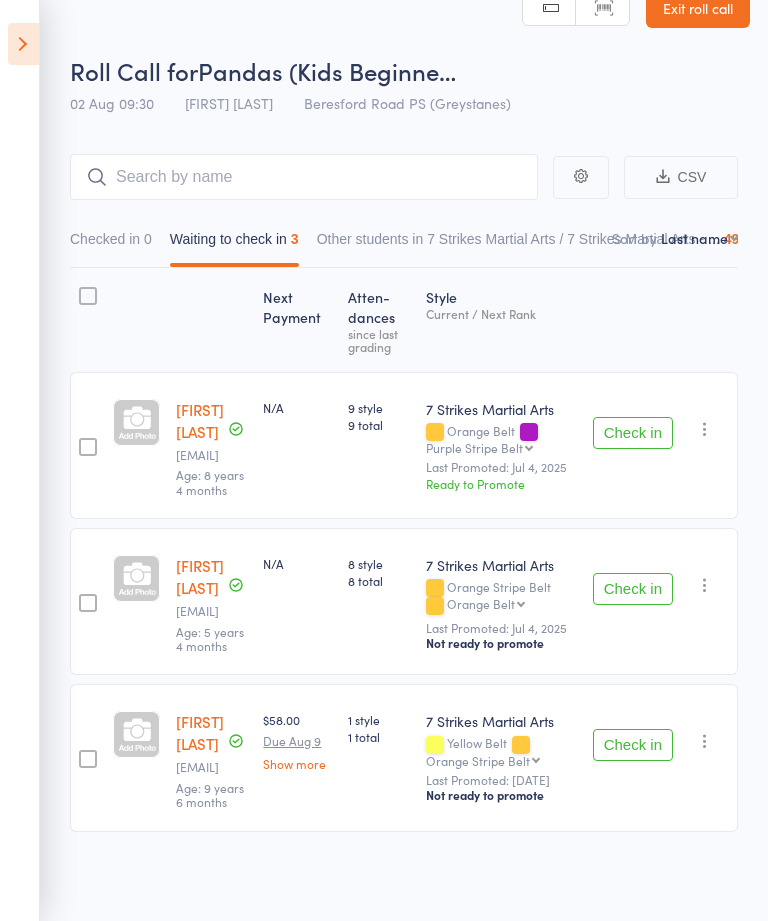 click at bounding box center [23, 44] 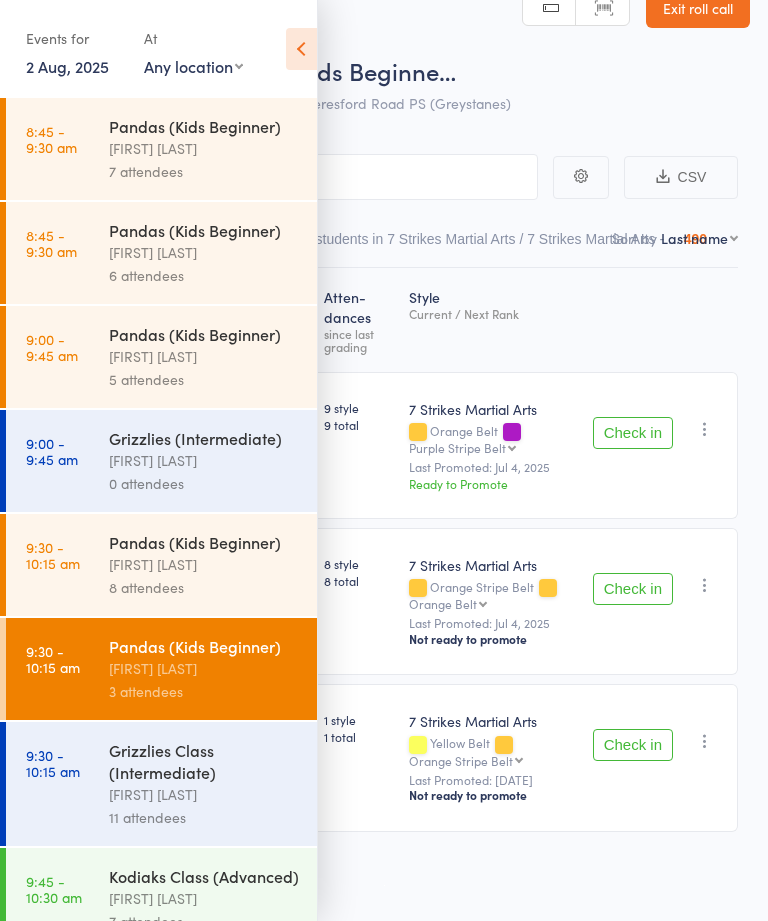 scroll, scrollTop: 2, scrollLeft: 0, axis: vertical 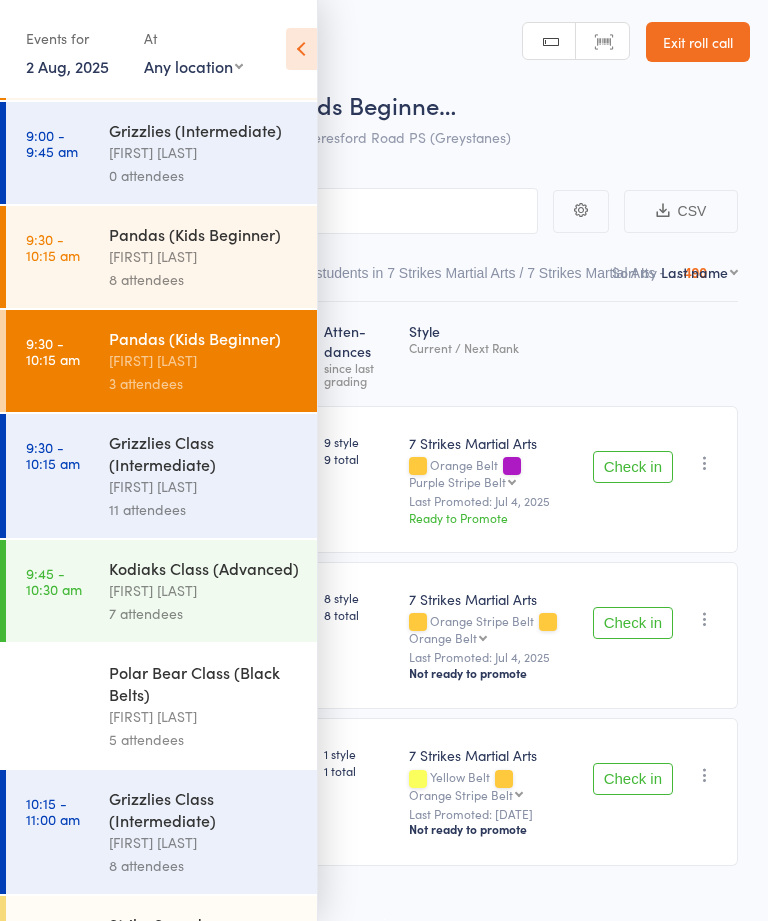 click on "[TIME] - [TIME] am Grizzlies Class (Intermediate) [FIRST] [LAST] [NUMBER] attendees" at bounding box center [161, 476] 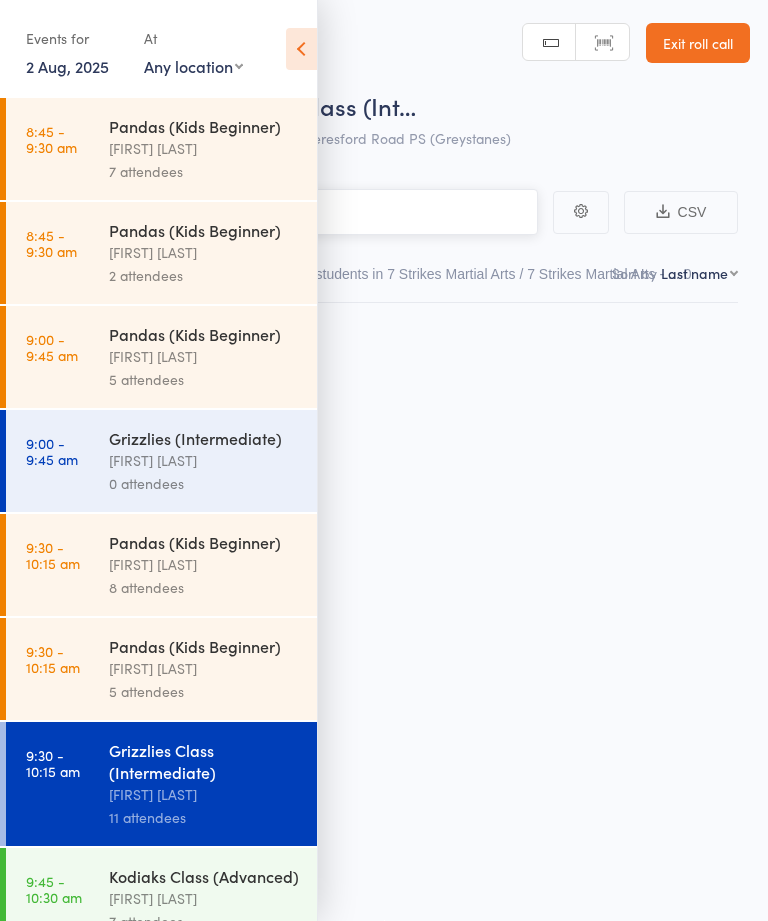 scroll, scrollTop: 14, scrollLeft: 0, axis: vertical 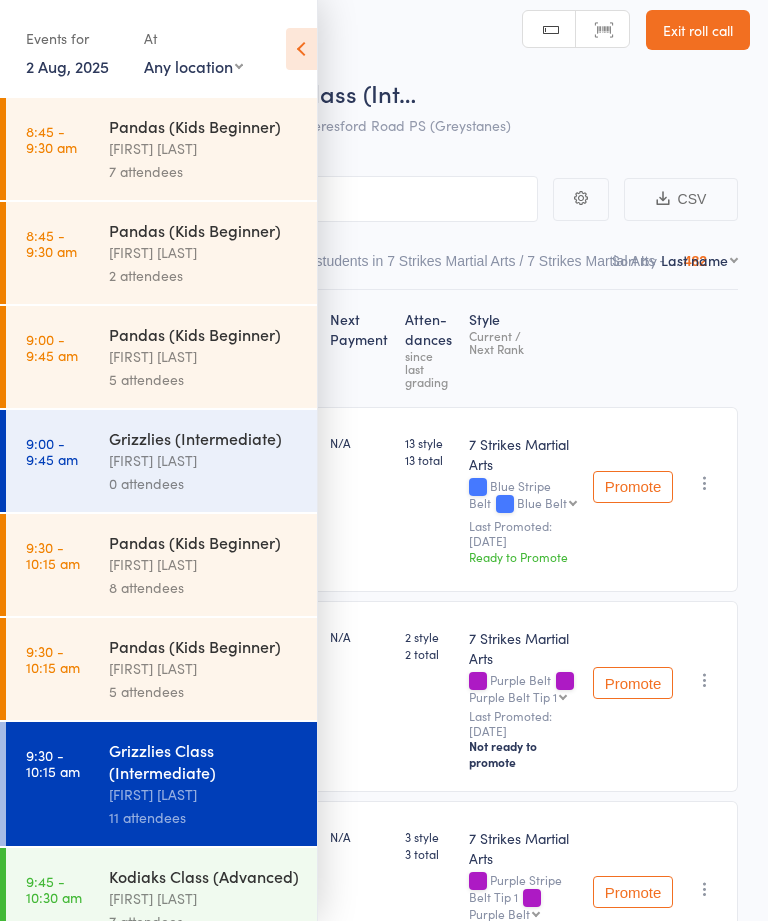 click at bounding box center (301, 49) 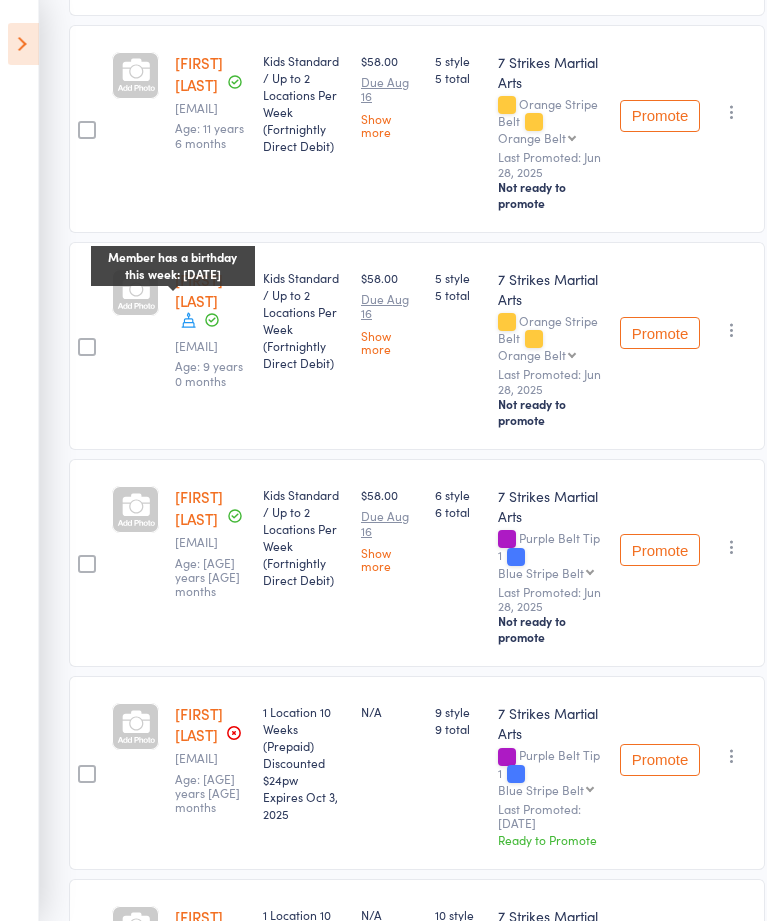 scroll, scrollTop: 1250, scrollLeft: 10, axis: both 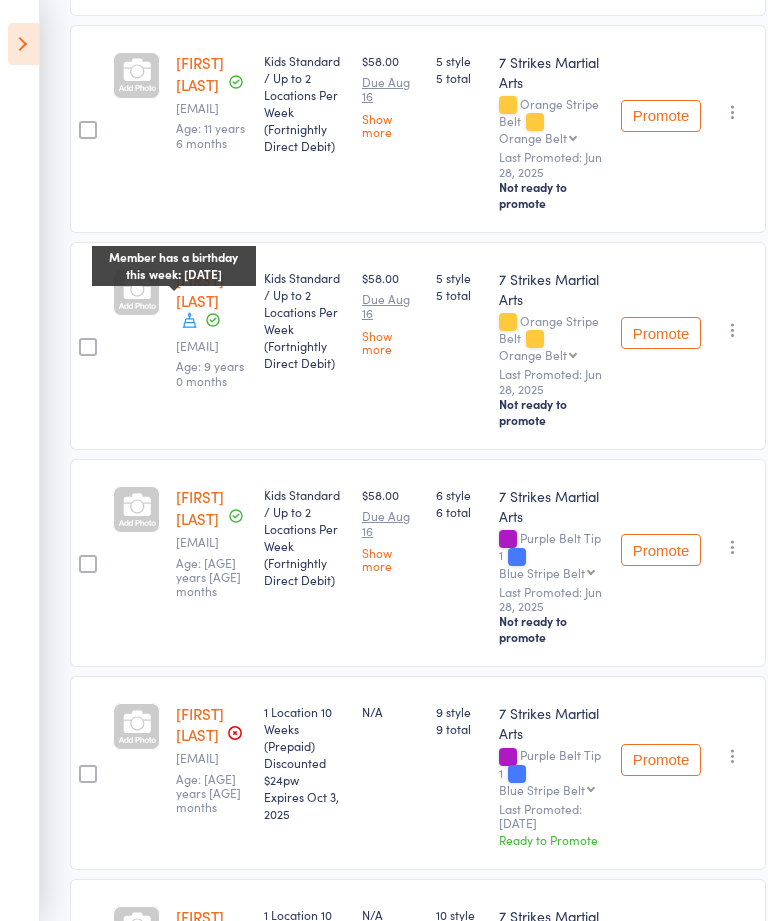 click 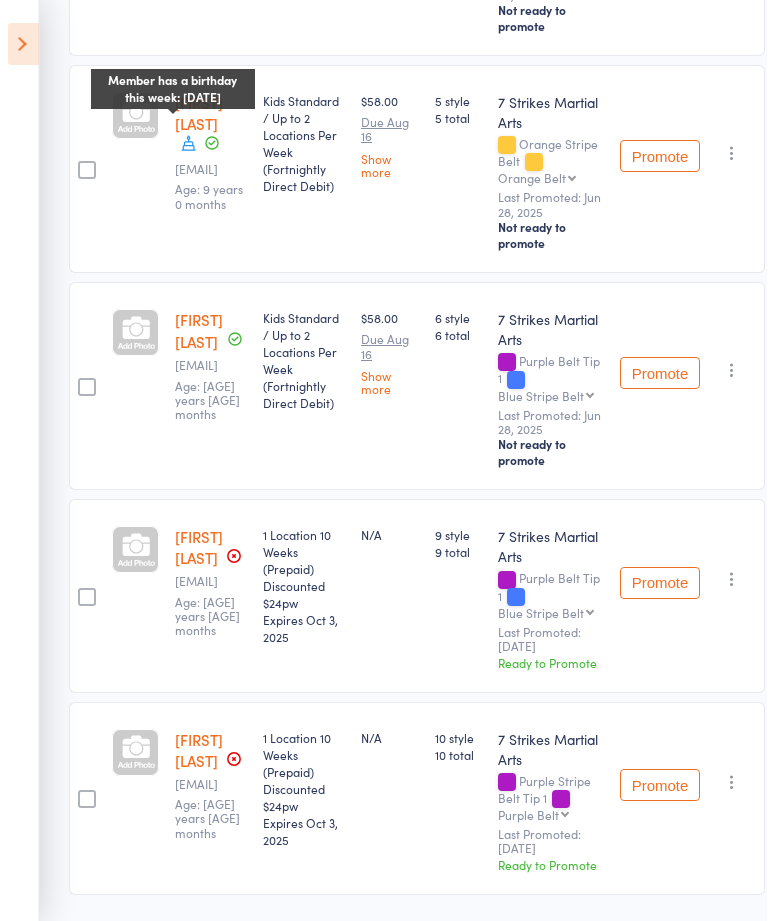 scroll, scrollTop: 1453, scrollLeft: 9, axis: both 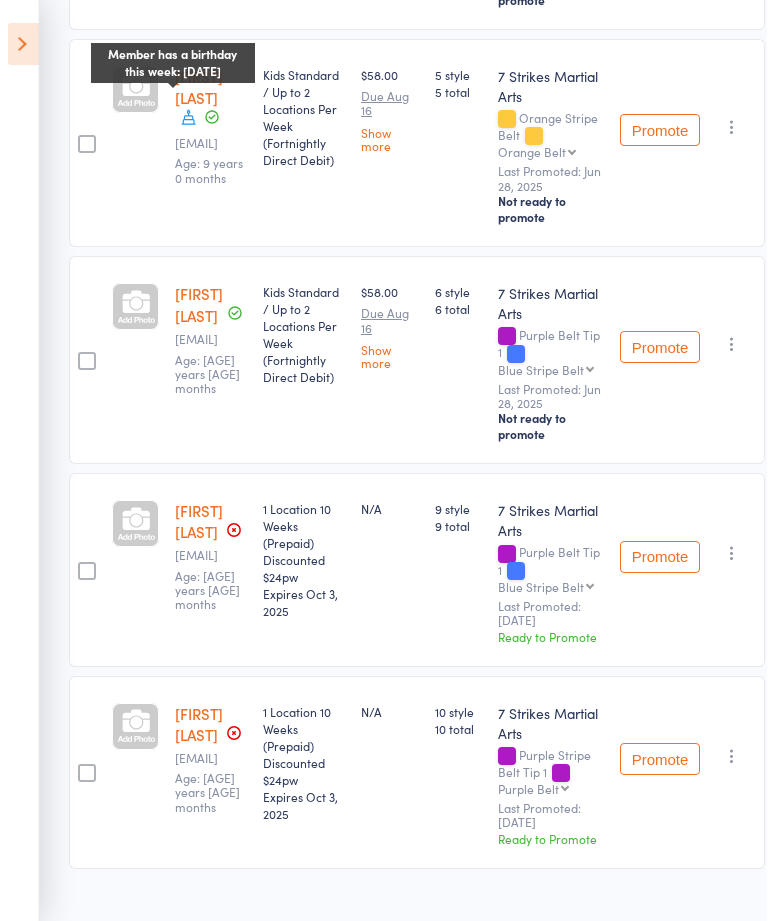 click 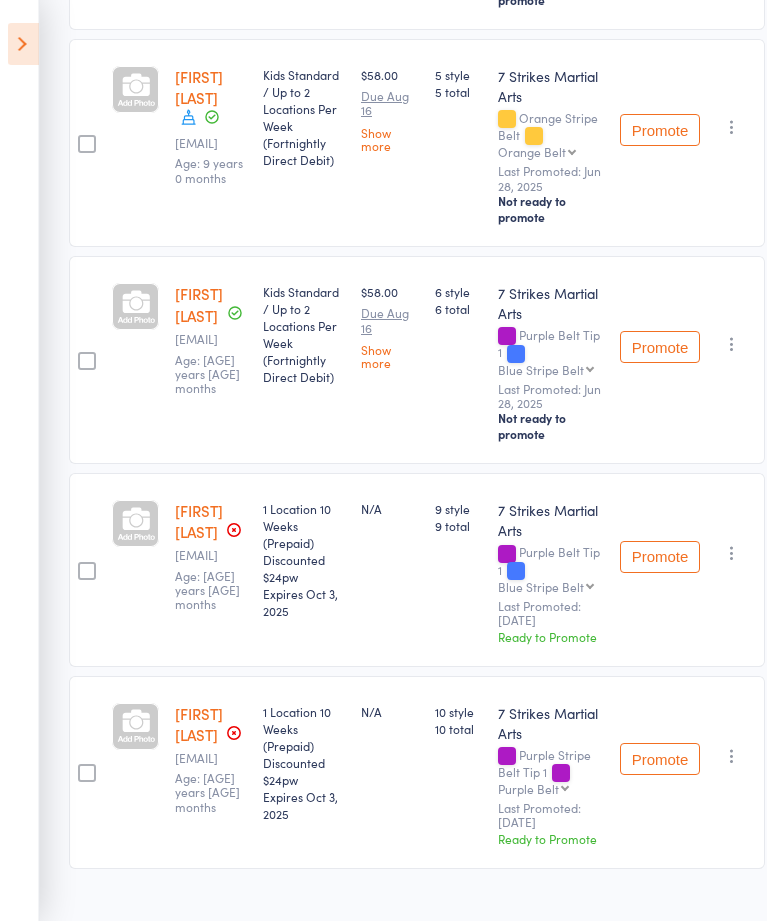 click on "Member has a birthday this week: [DATE]" at bounding box center (174, 63) 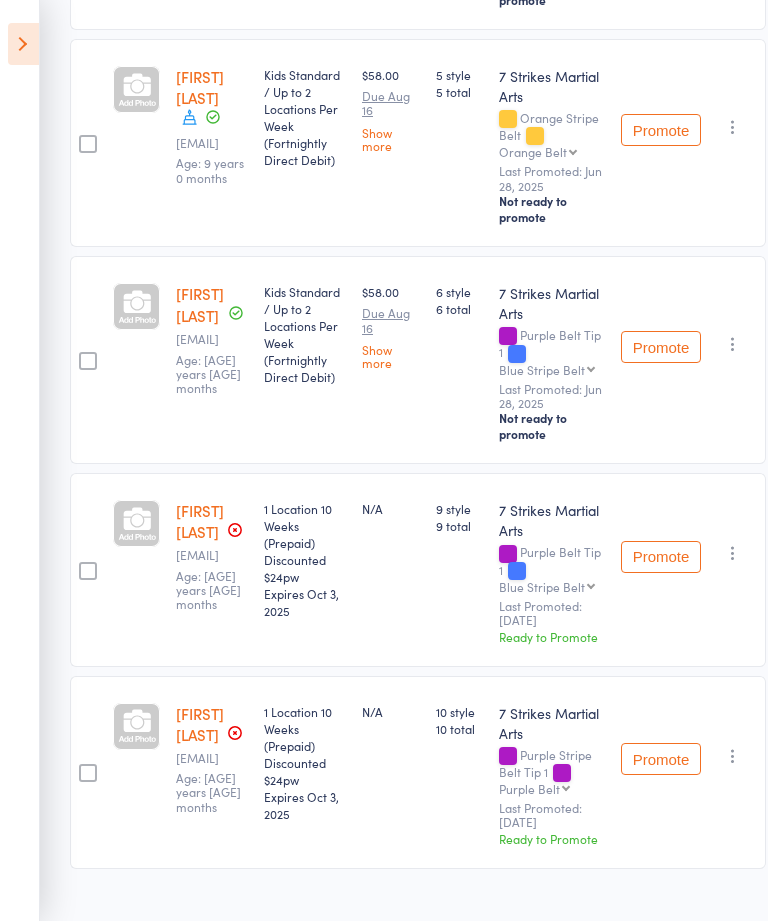 click on "[FIRST] [LAST]    [EMAIL] Age: [AGE] years [AGE] months" at bounding box center [212, 143] 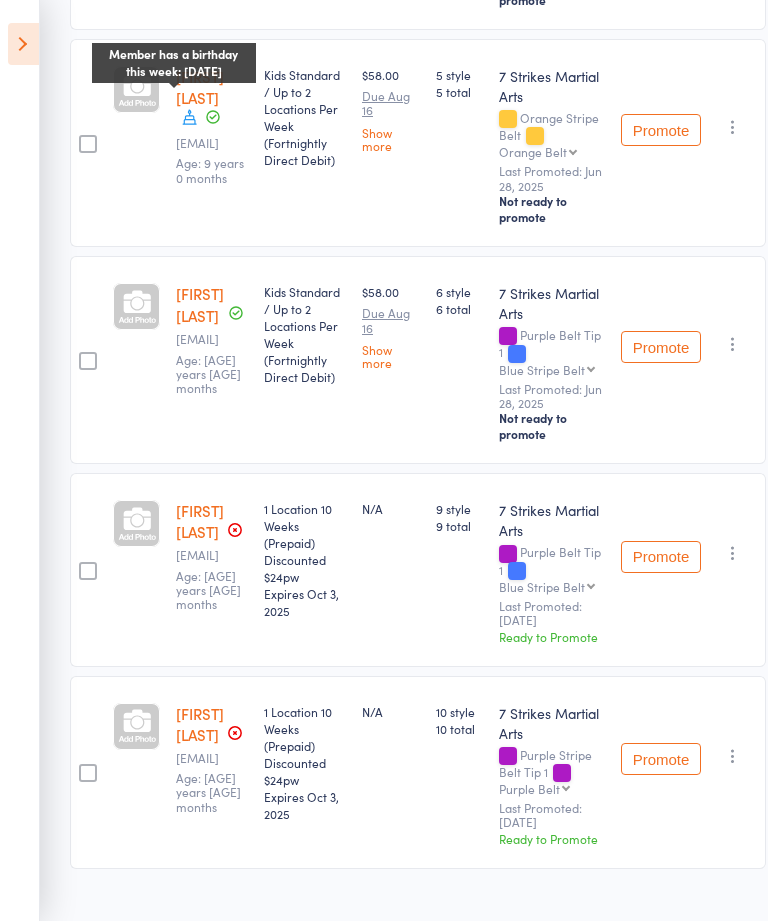 click 